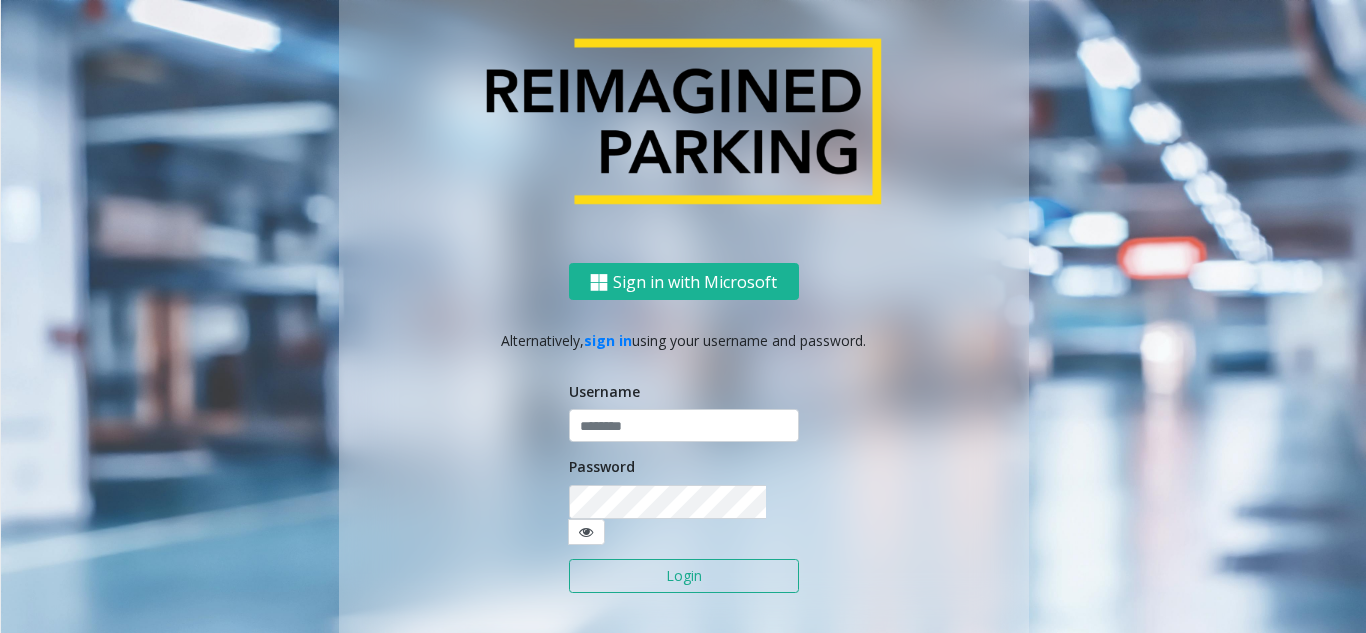 scroll, scrollTop: 0, scrollLeft: 0, axis: both 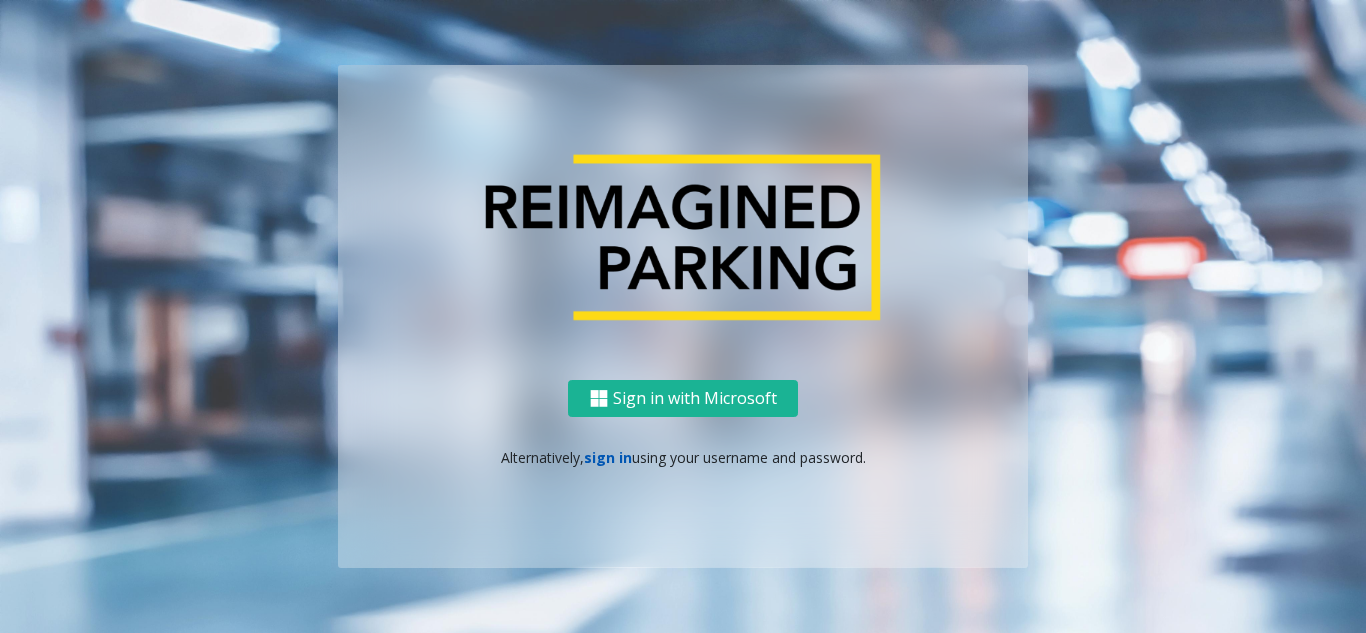 click 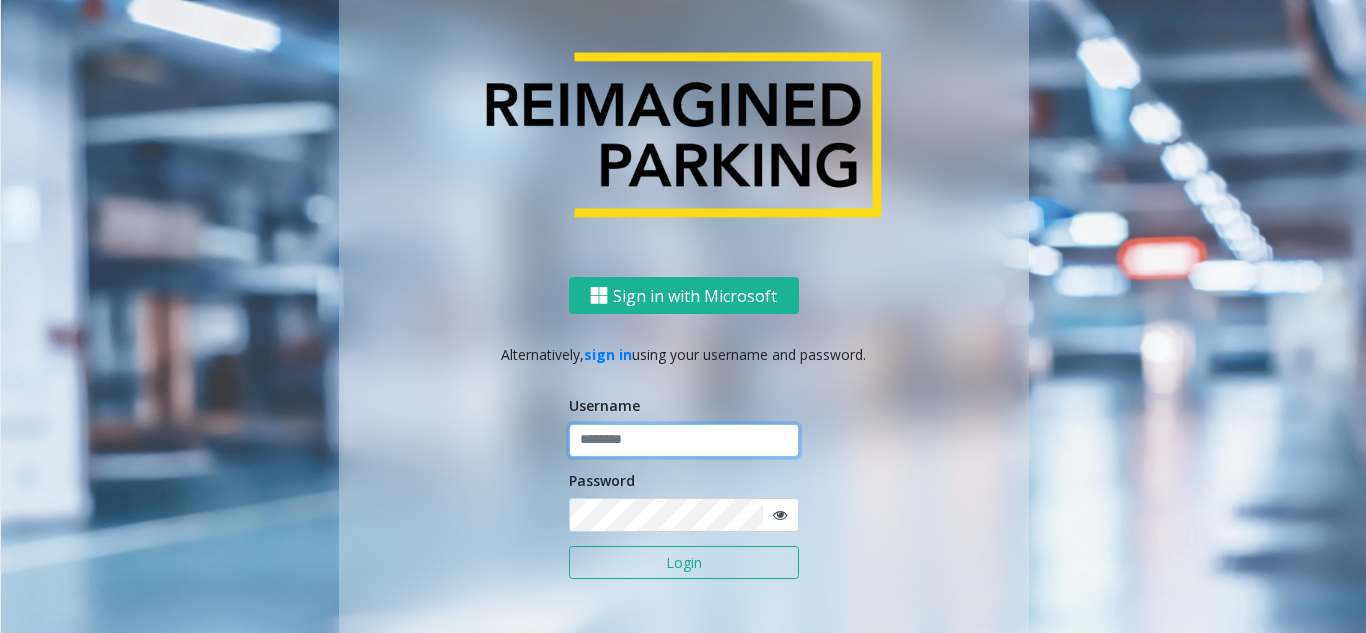 paste on "**********" 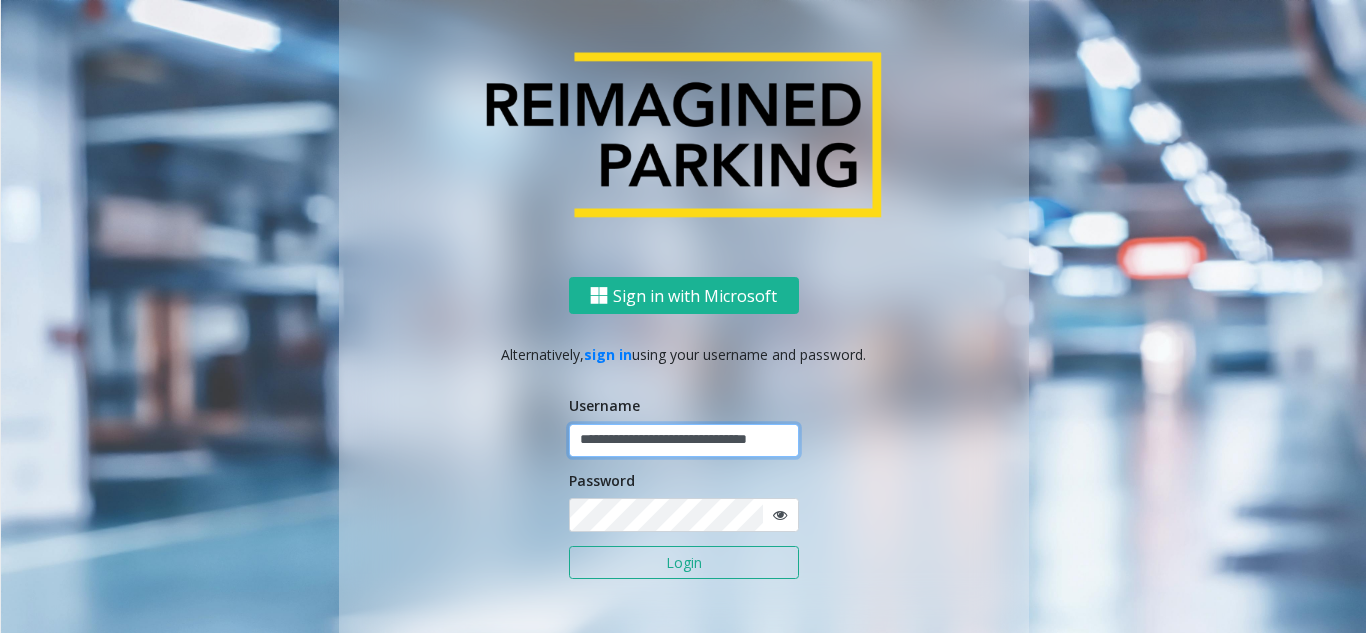 scroll, scrollTop: 0, scrollLeft: 42, axis: horizontal 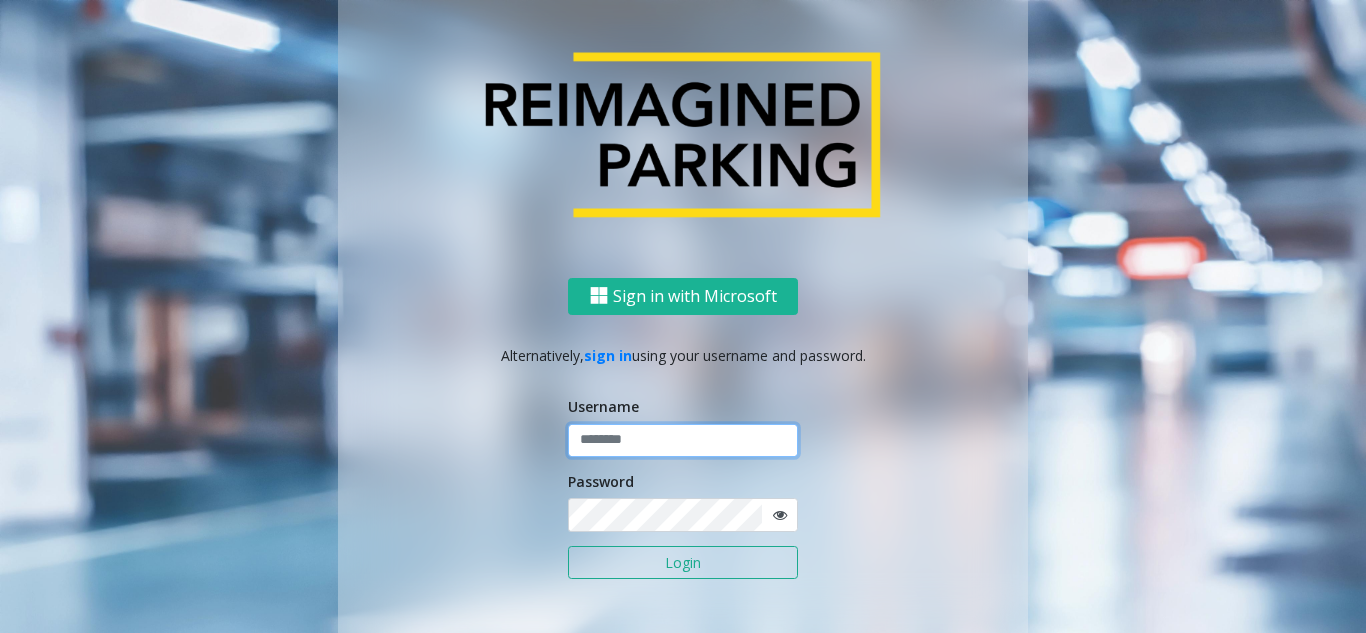 click on "Login" 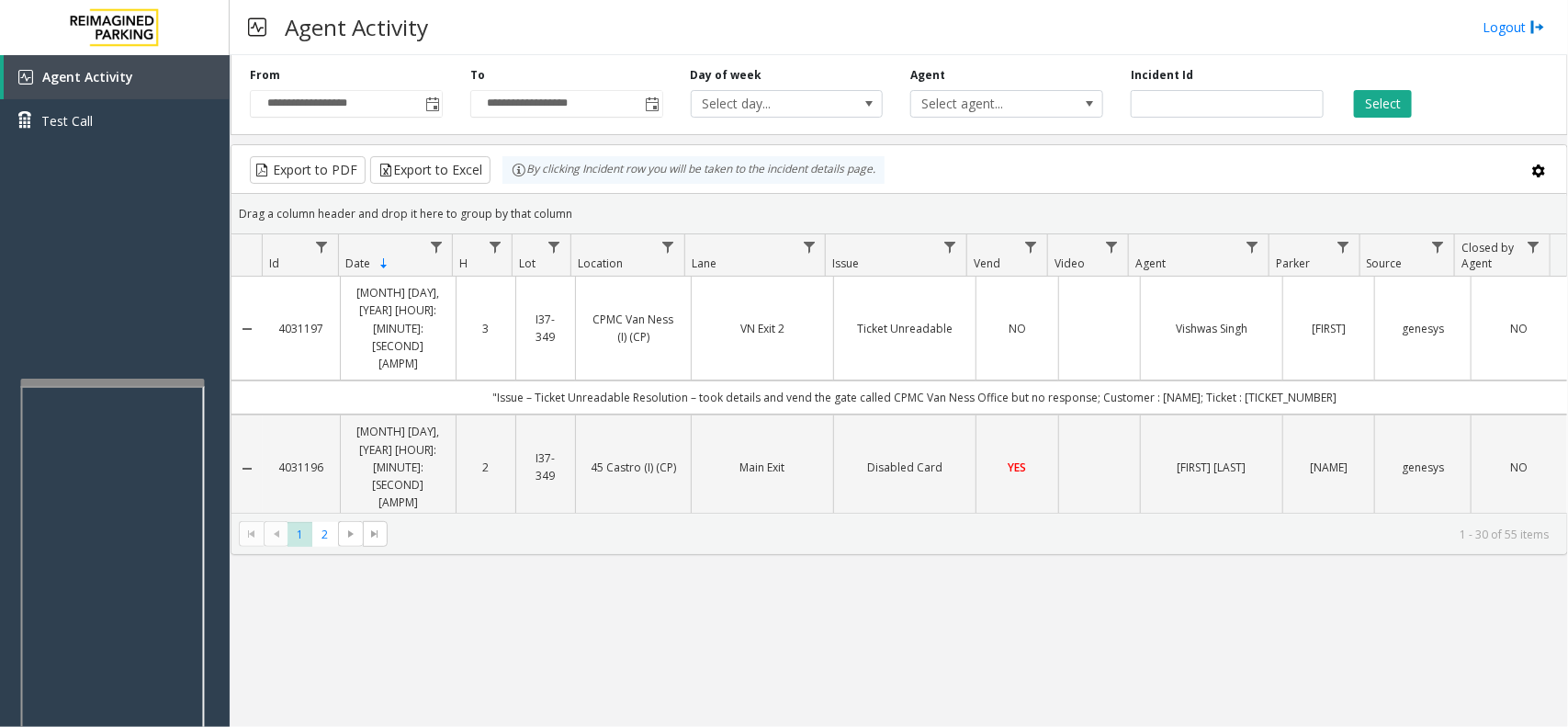 click at bounding box center (113, 382) 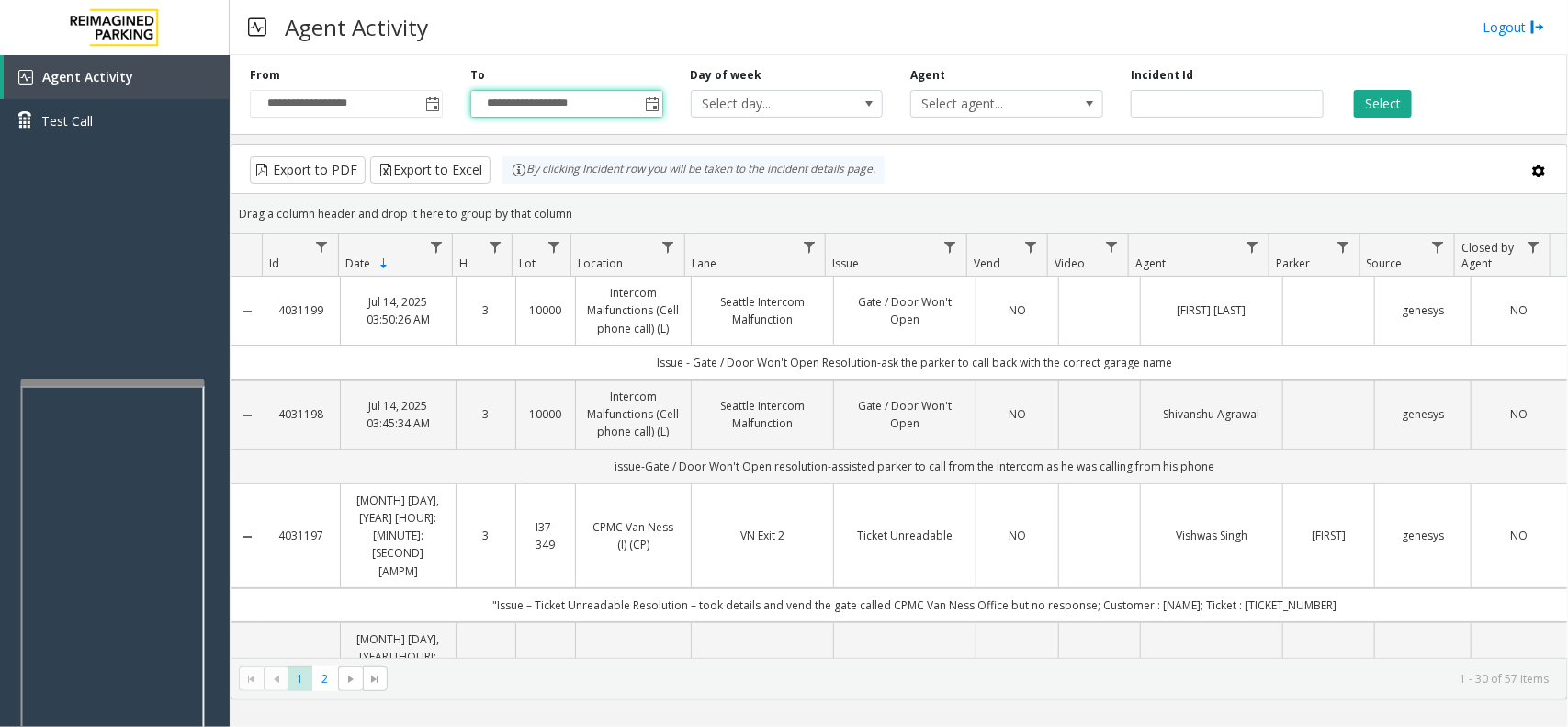 type 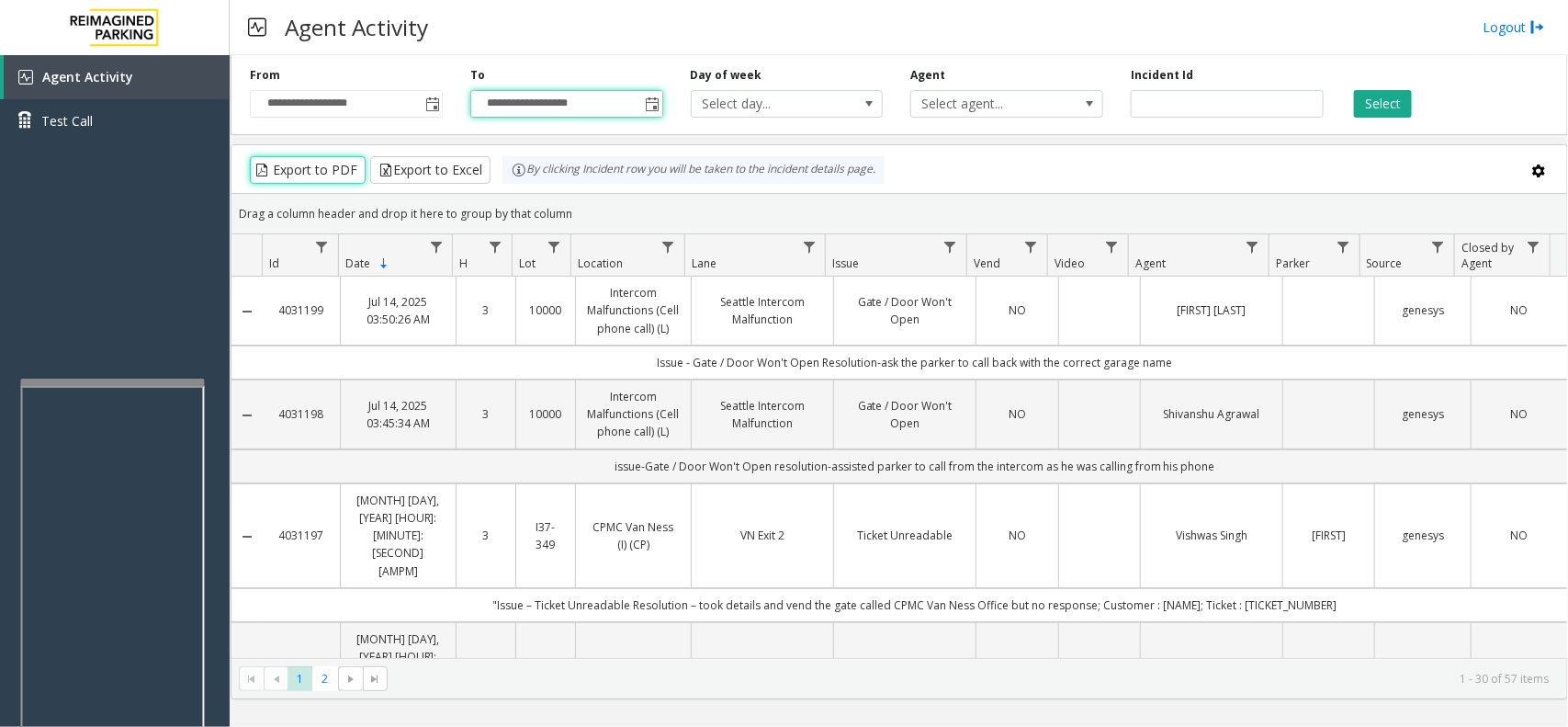 type 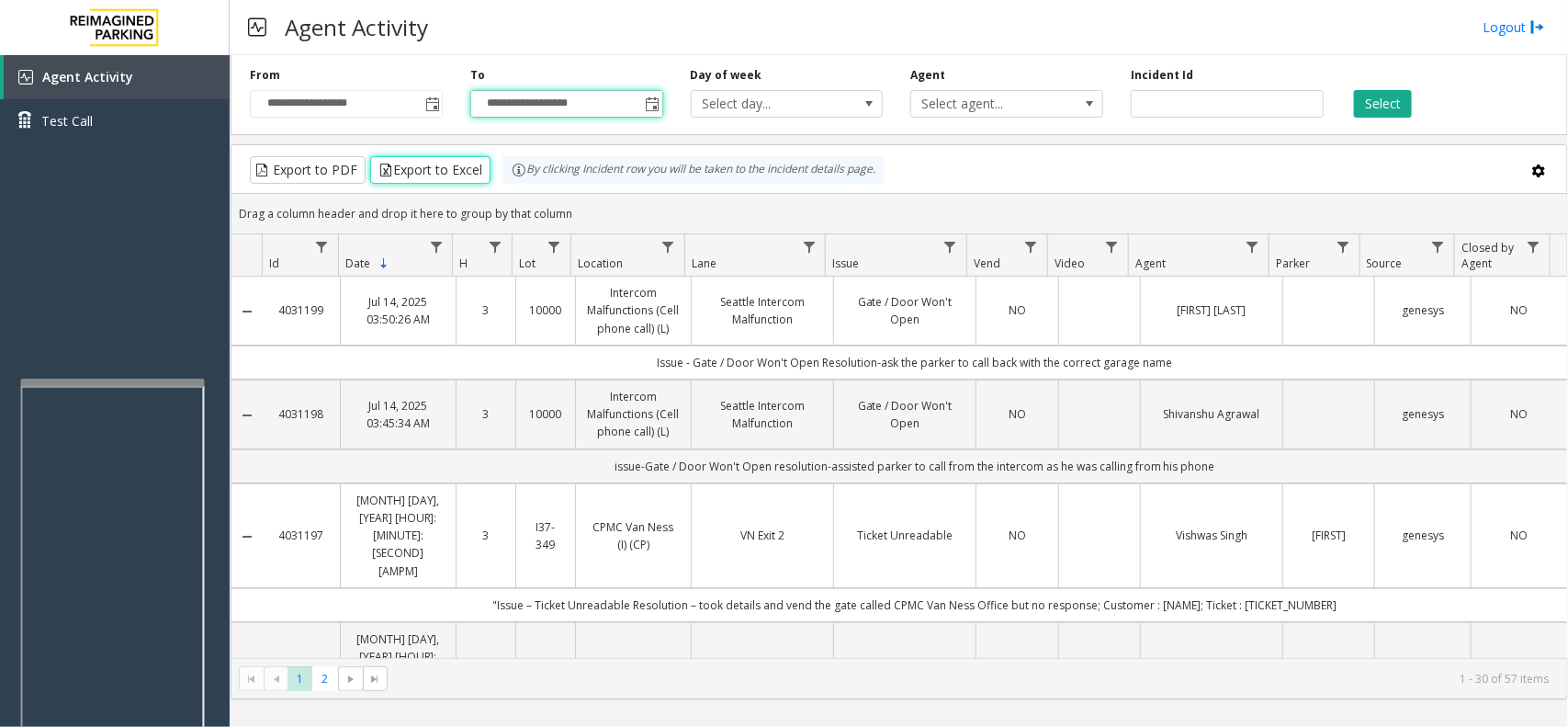 type 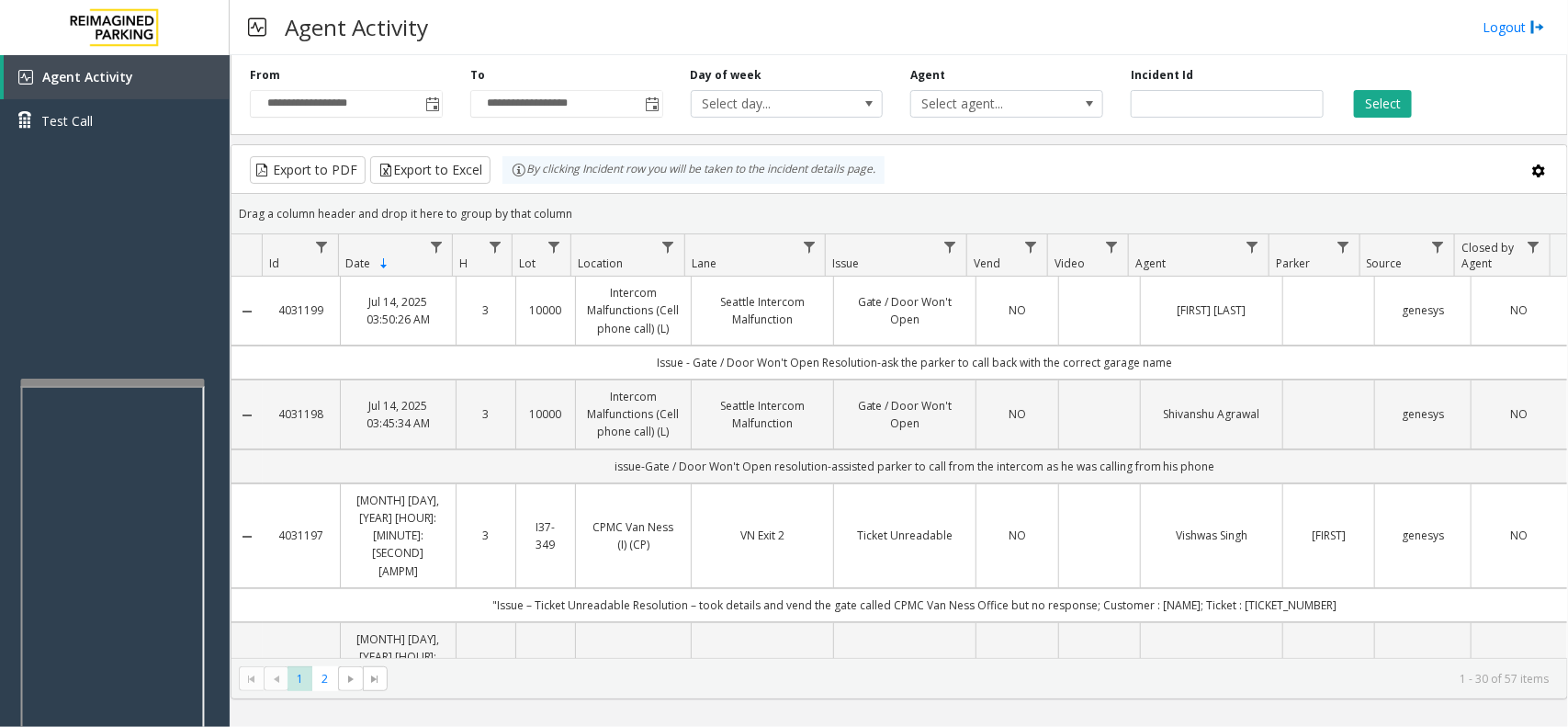 type 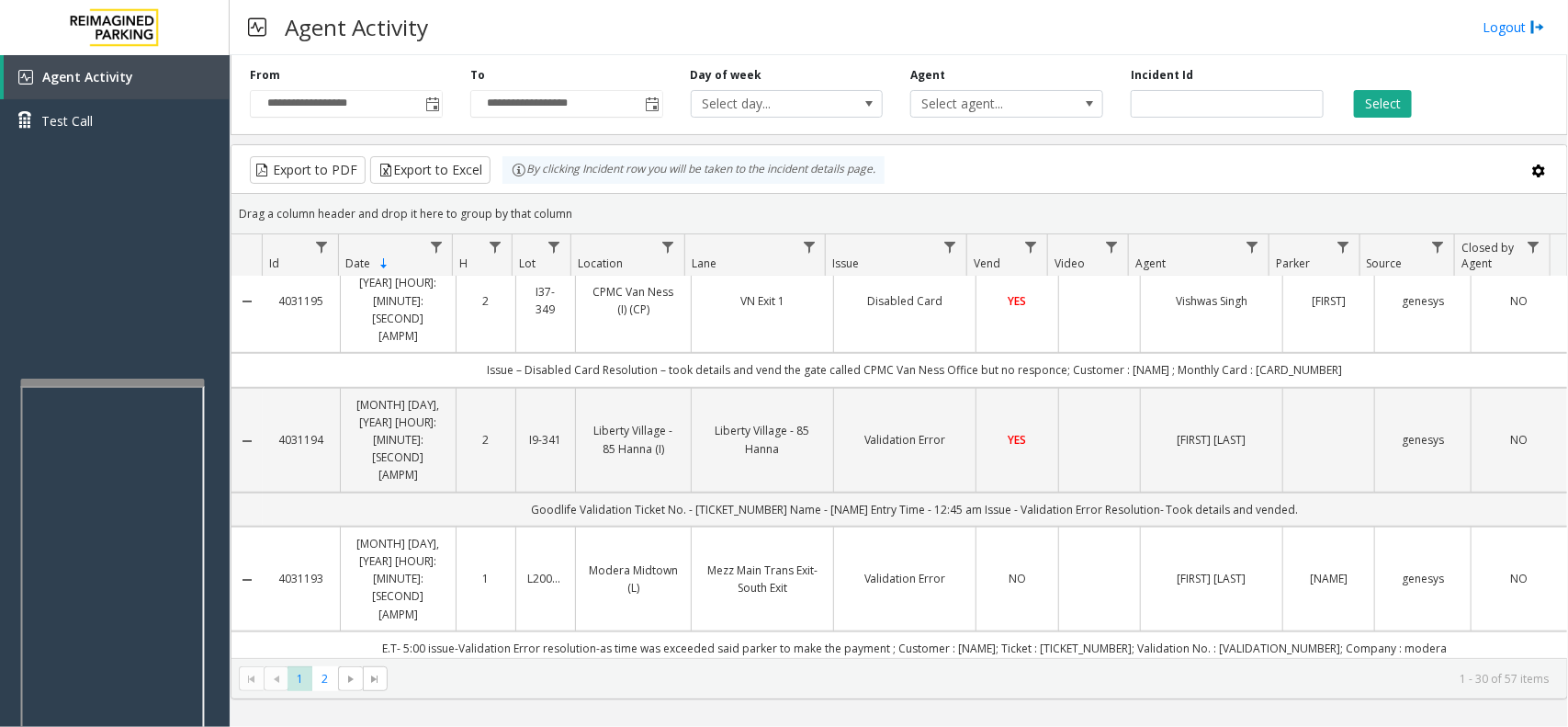 scroll, scrollTop: 516, scrollLeft: 0, axis: vertical 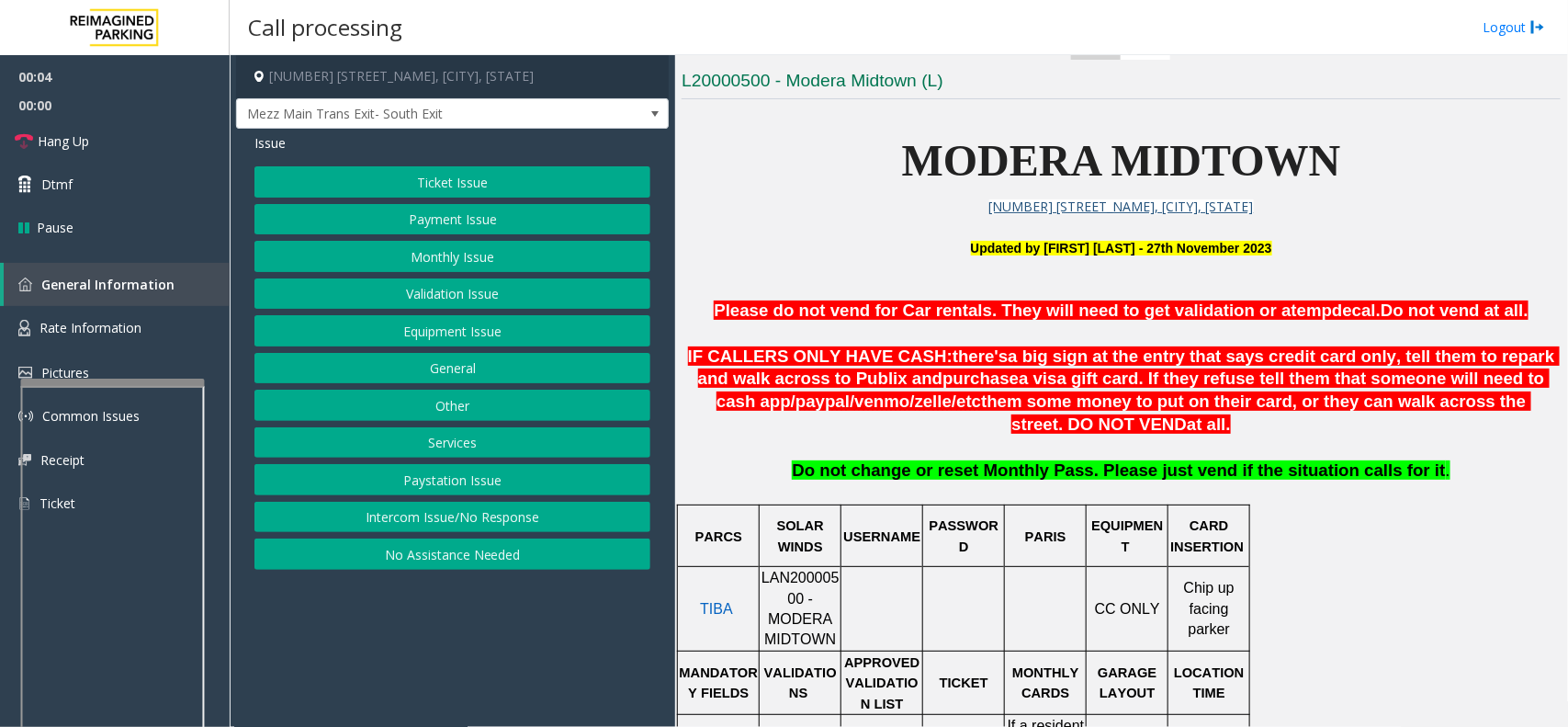 click on "LAN20000500 - MODERA MIDTOWN" 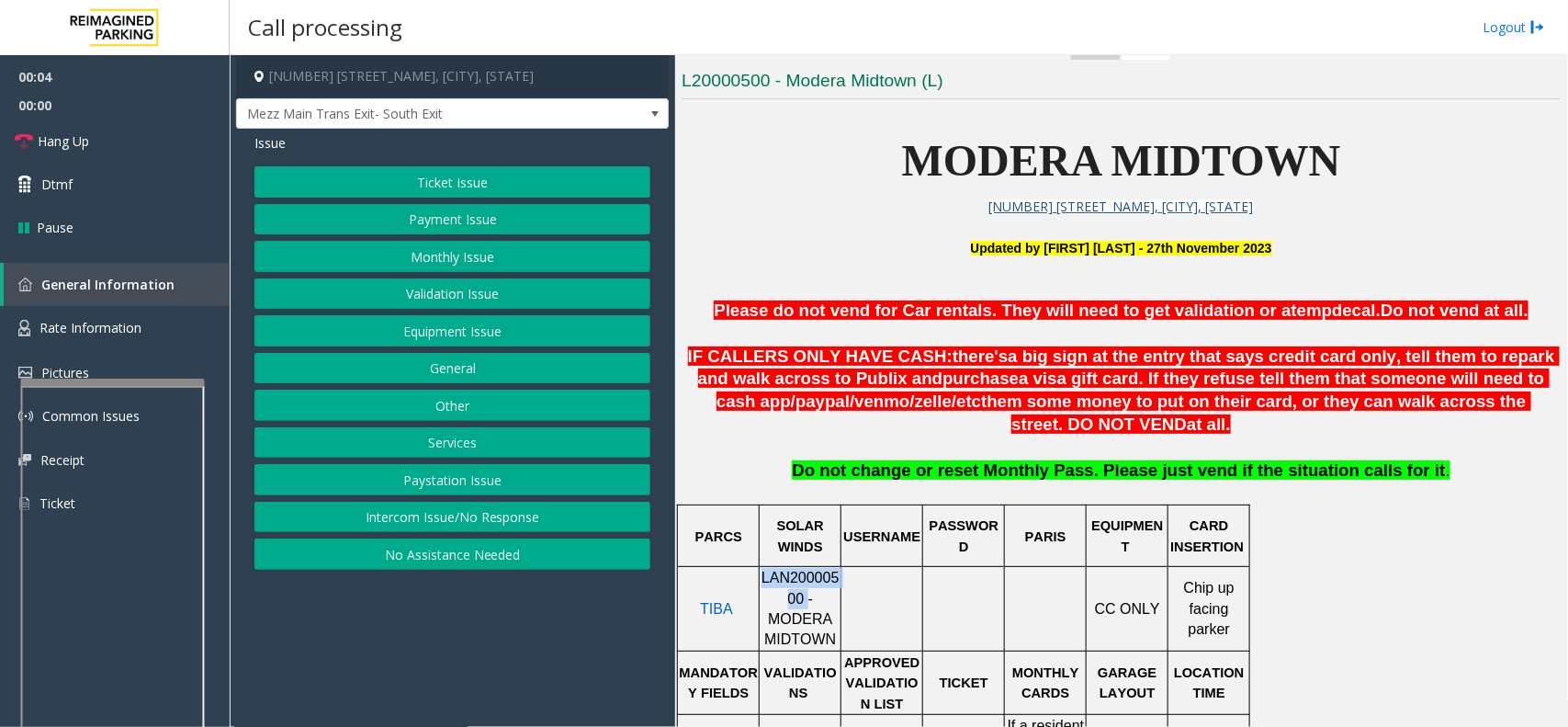 click on "LAN20000500 - MODERA MIDTOWN" 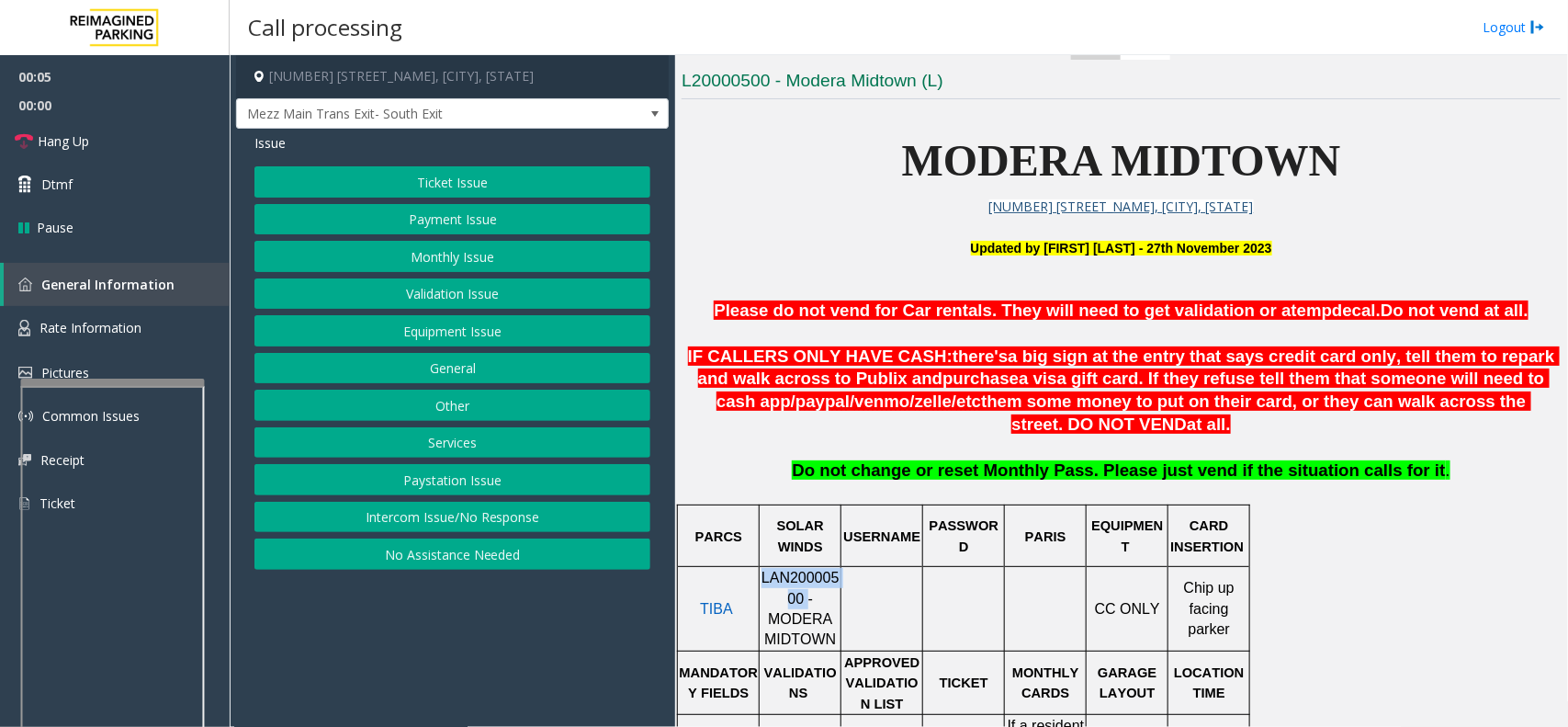 copy on "LAN20000500" 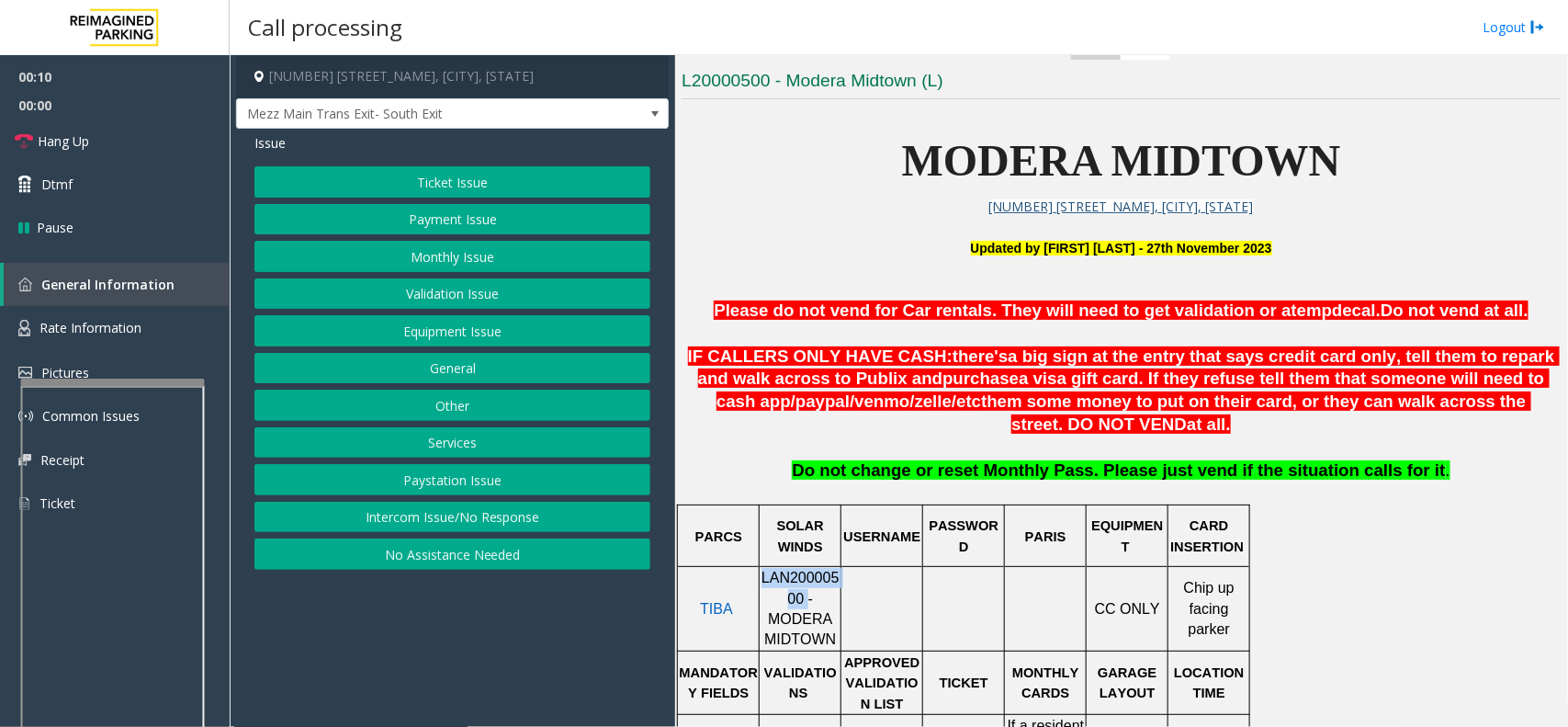 click on "Validation Issue" 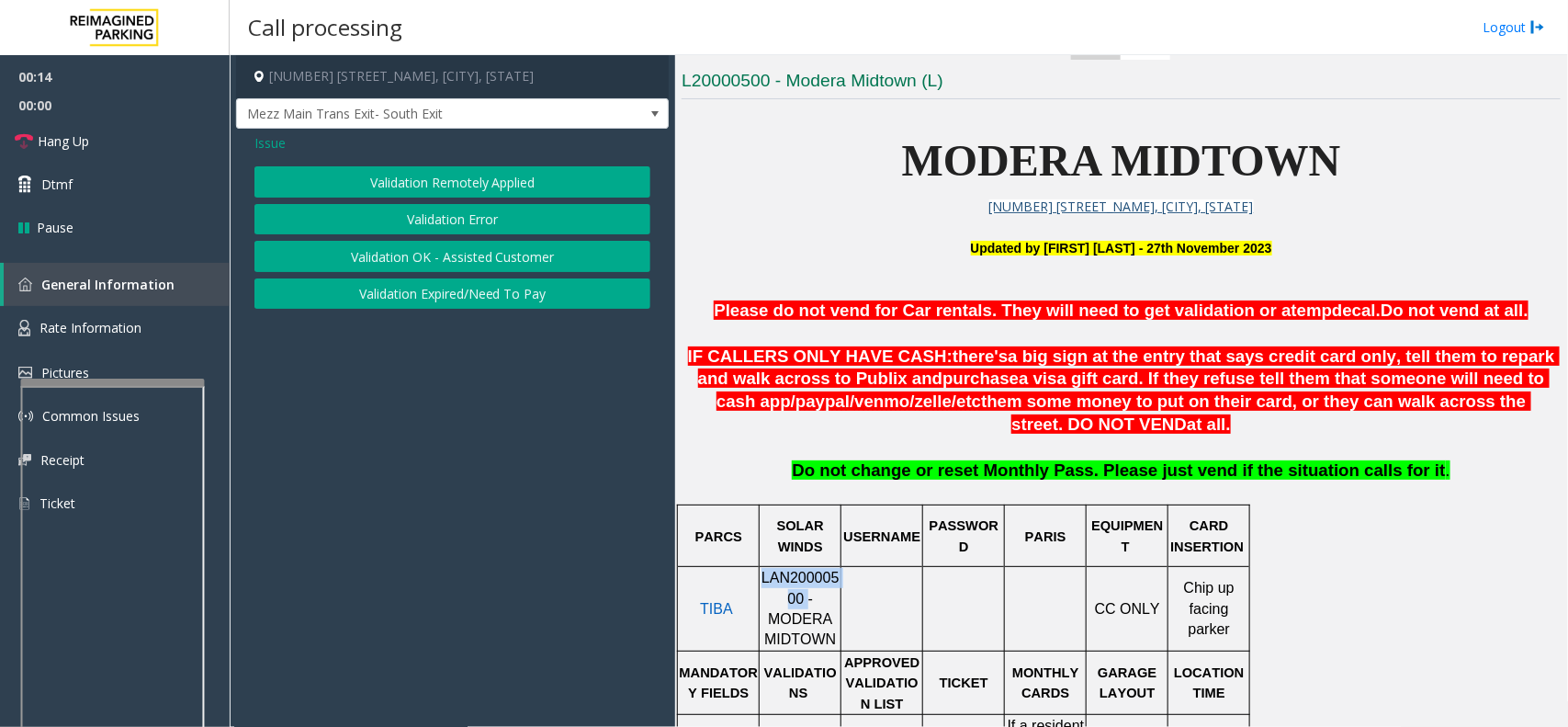 click on "Validation Error" 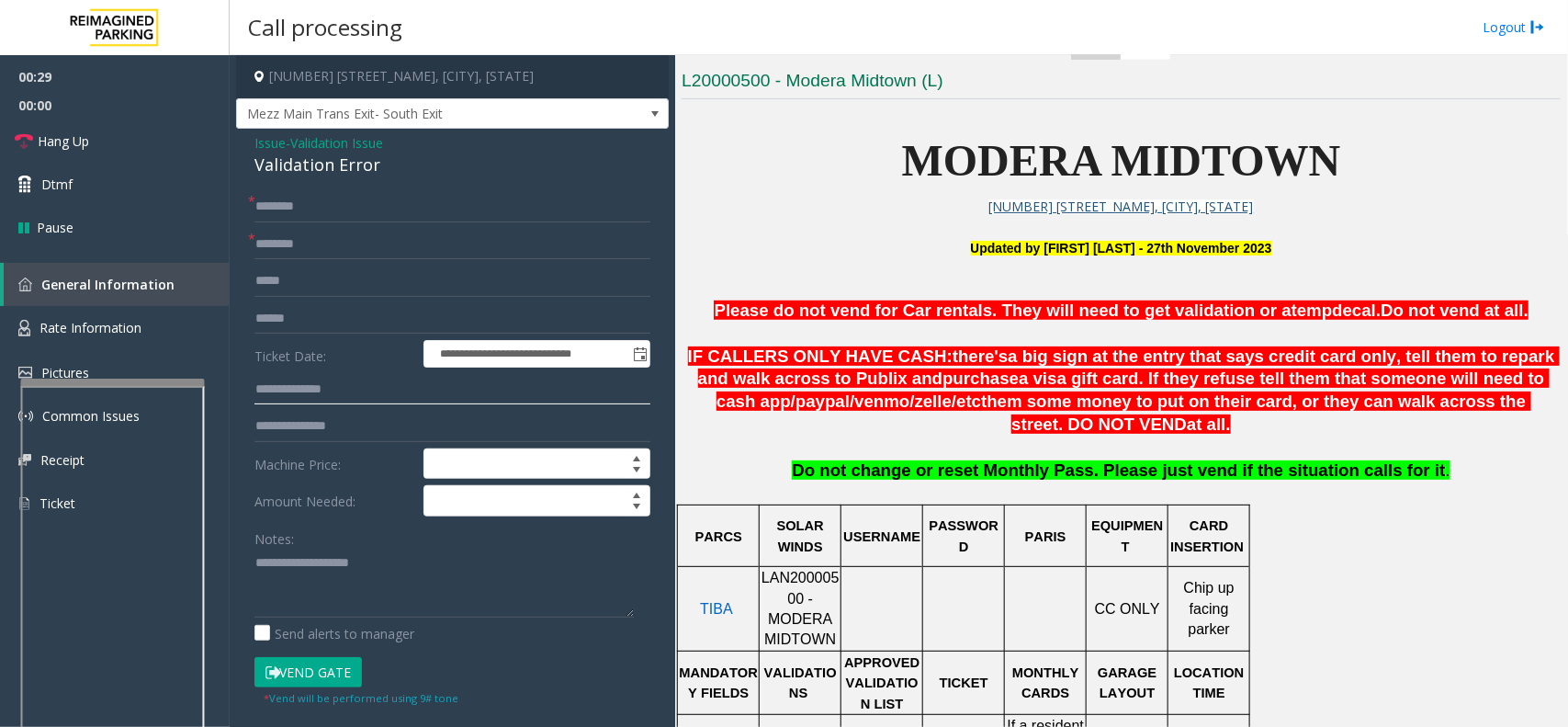 click 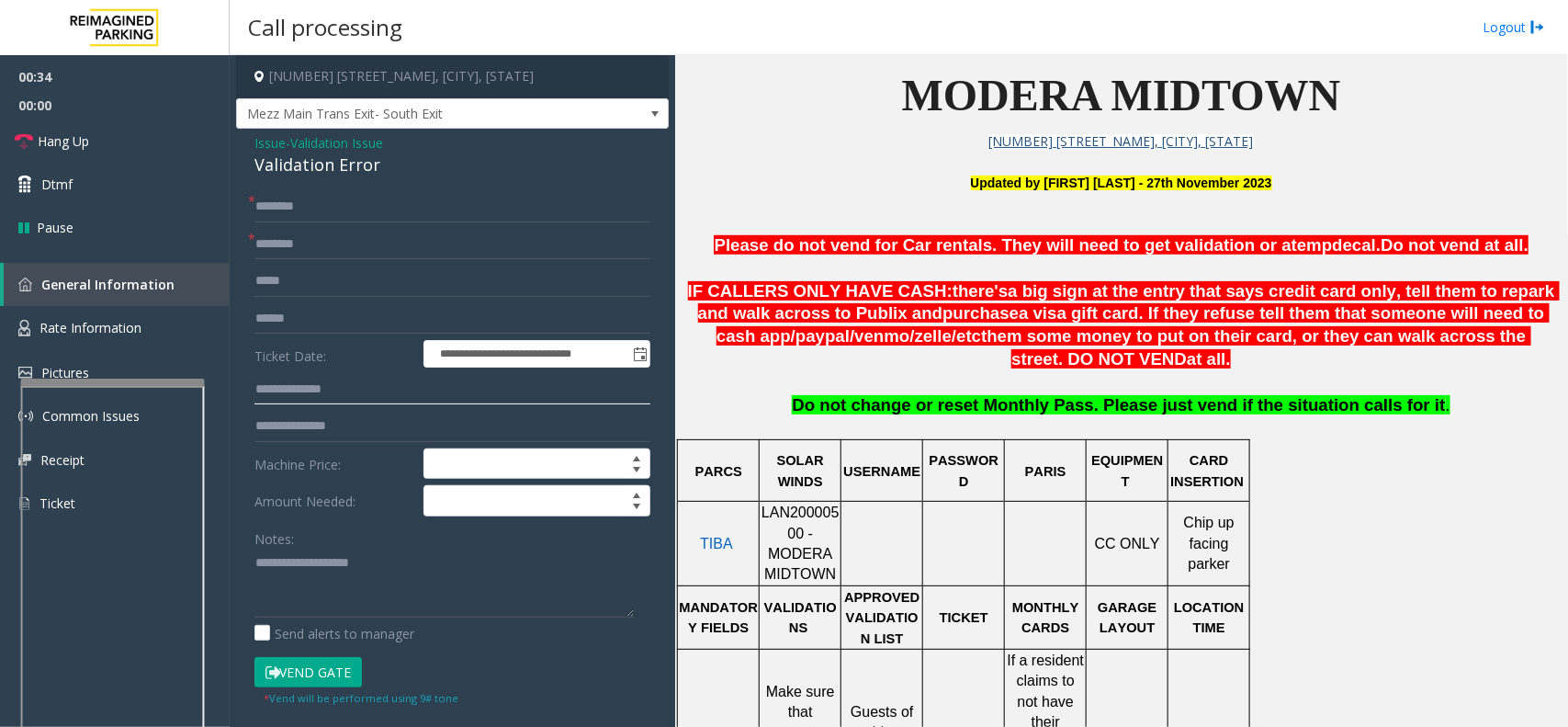 scroll, scrollTop: 919, scrollLeft: 0, axis: vertical 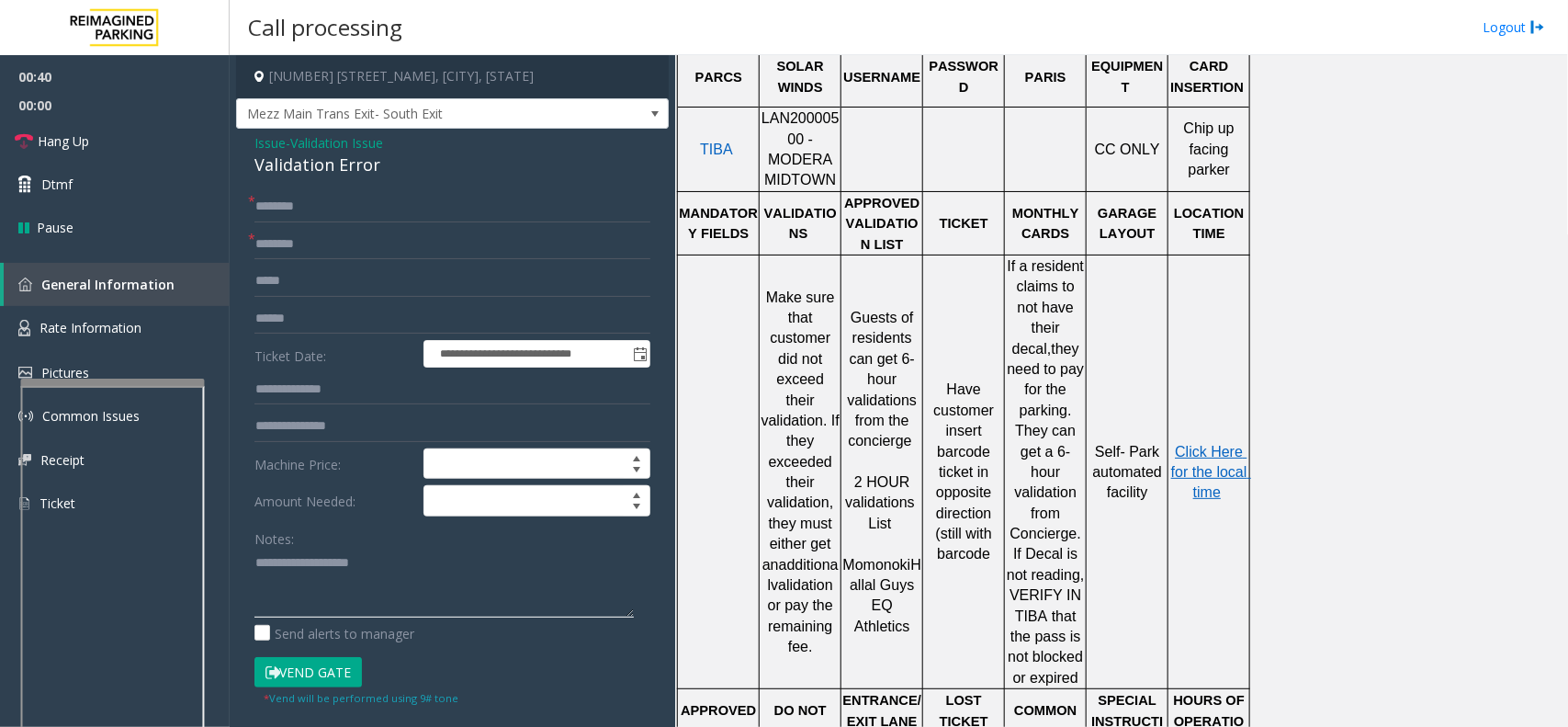 click 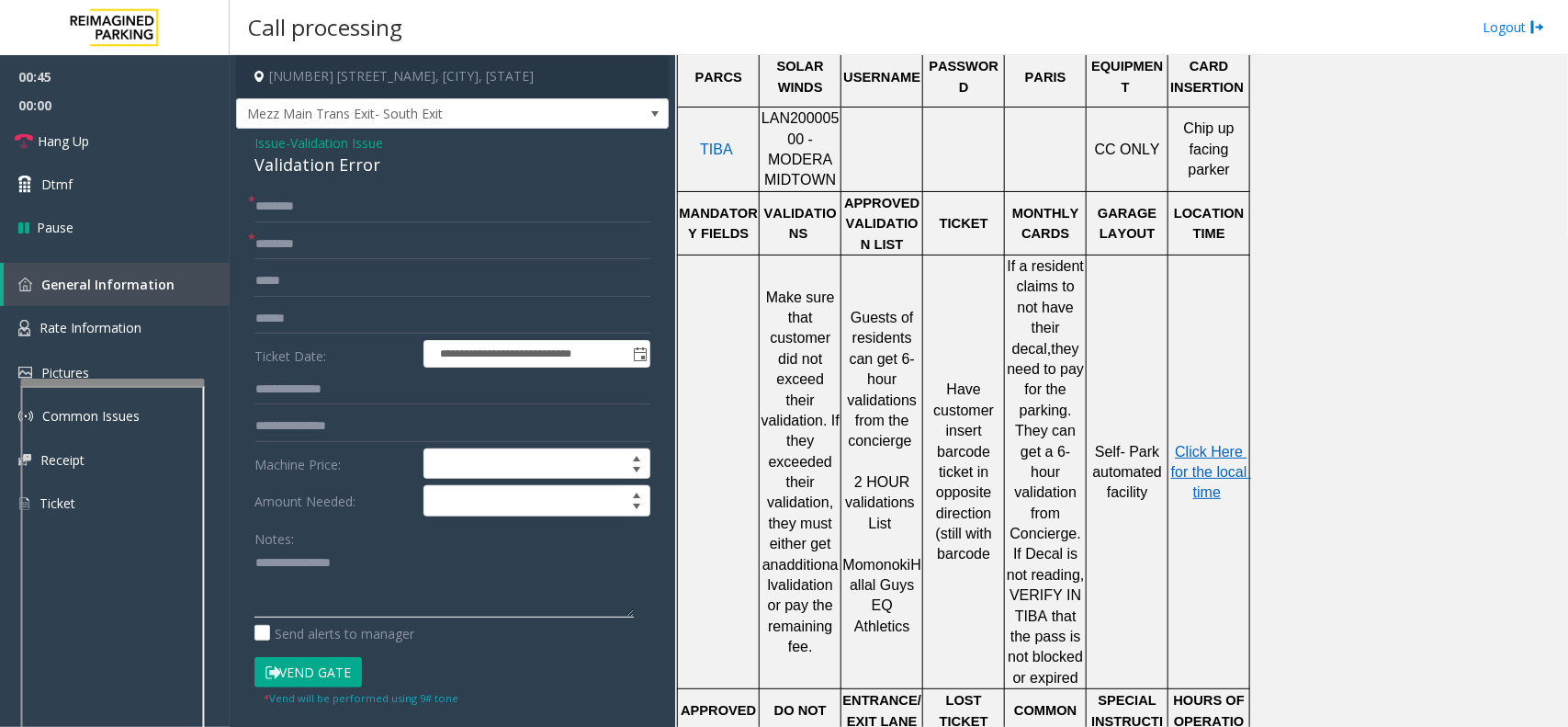 type on "**********" 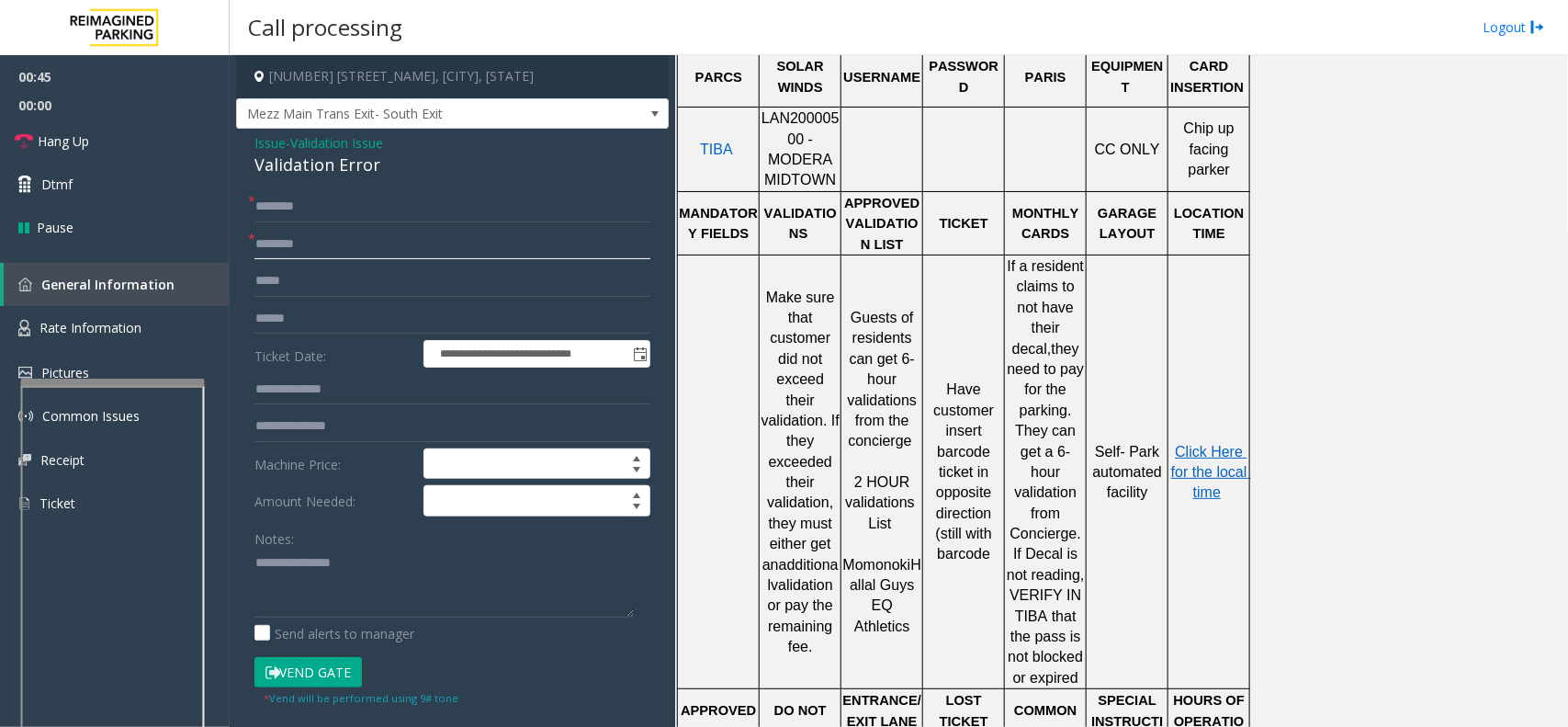 click 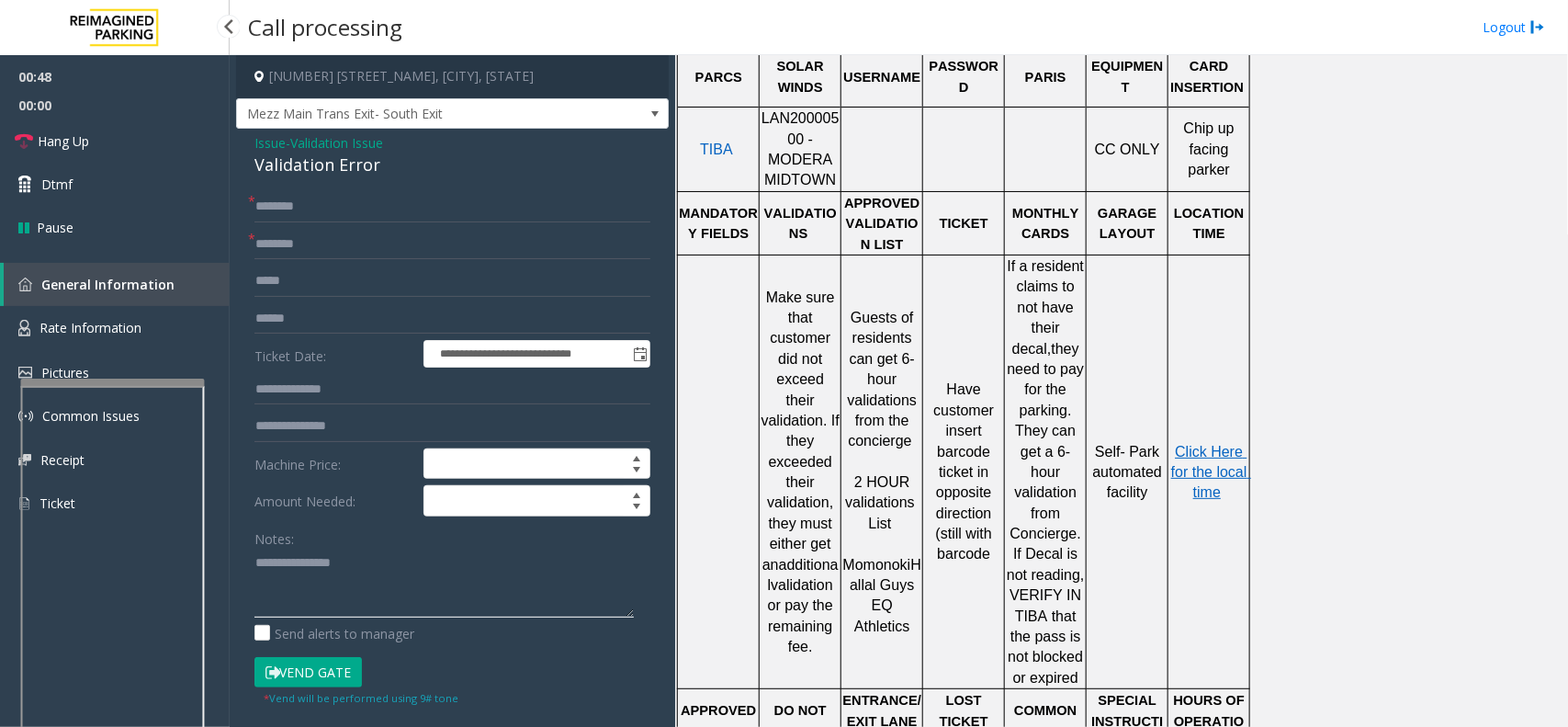 drag, startPoint x: 379, startPoint y: 563, endPoint x: 225, endPoint y: 562, distance: 154.0032 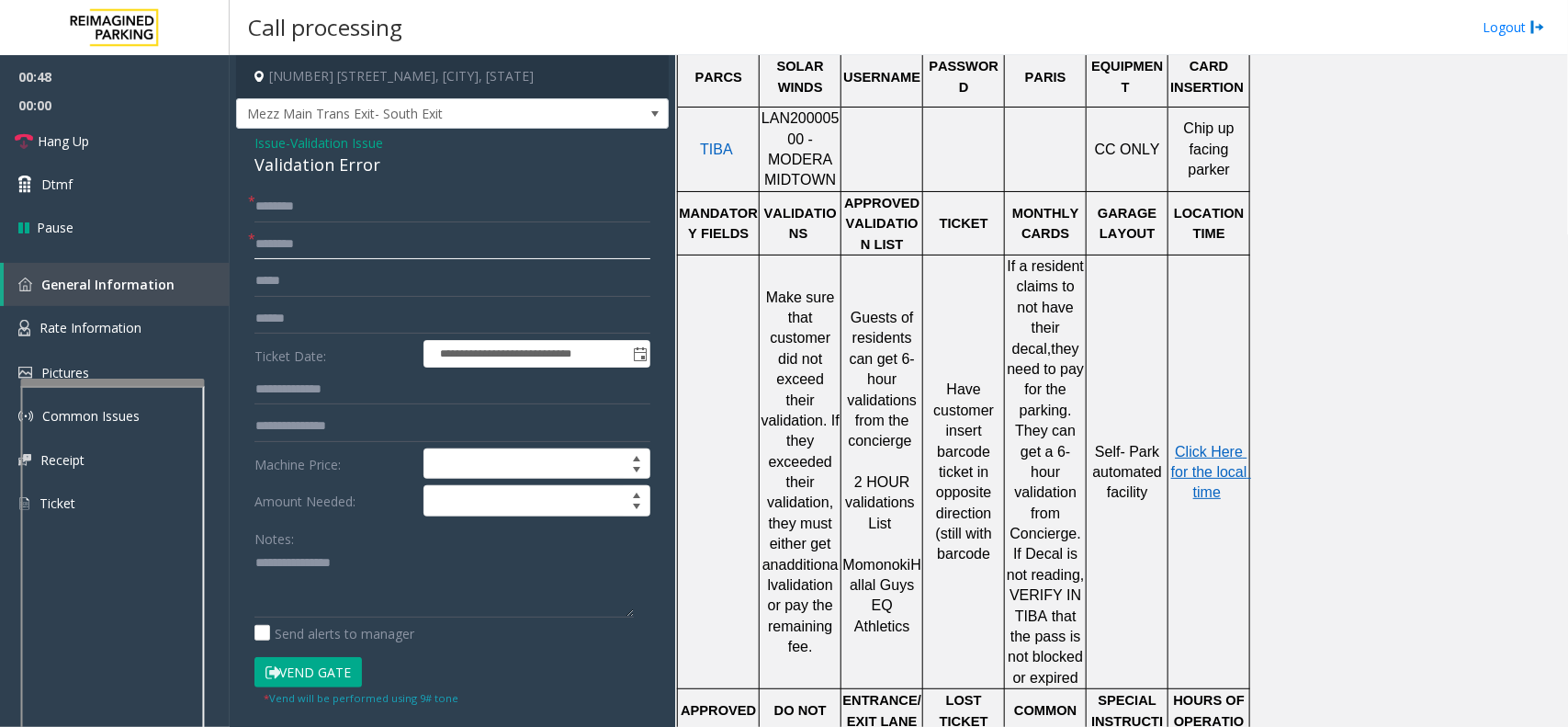 click 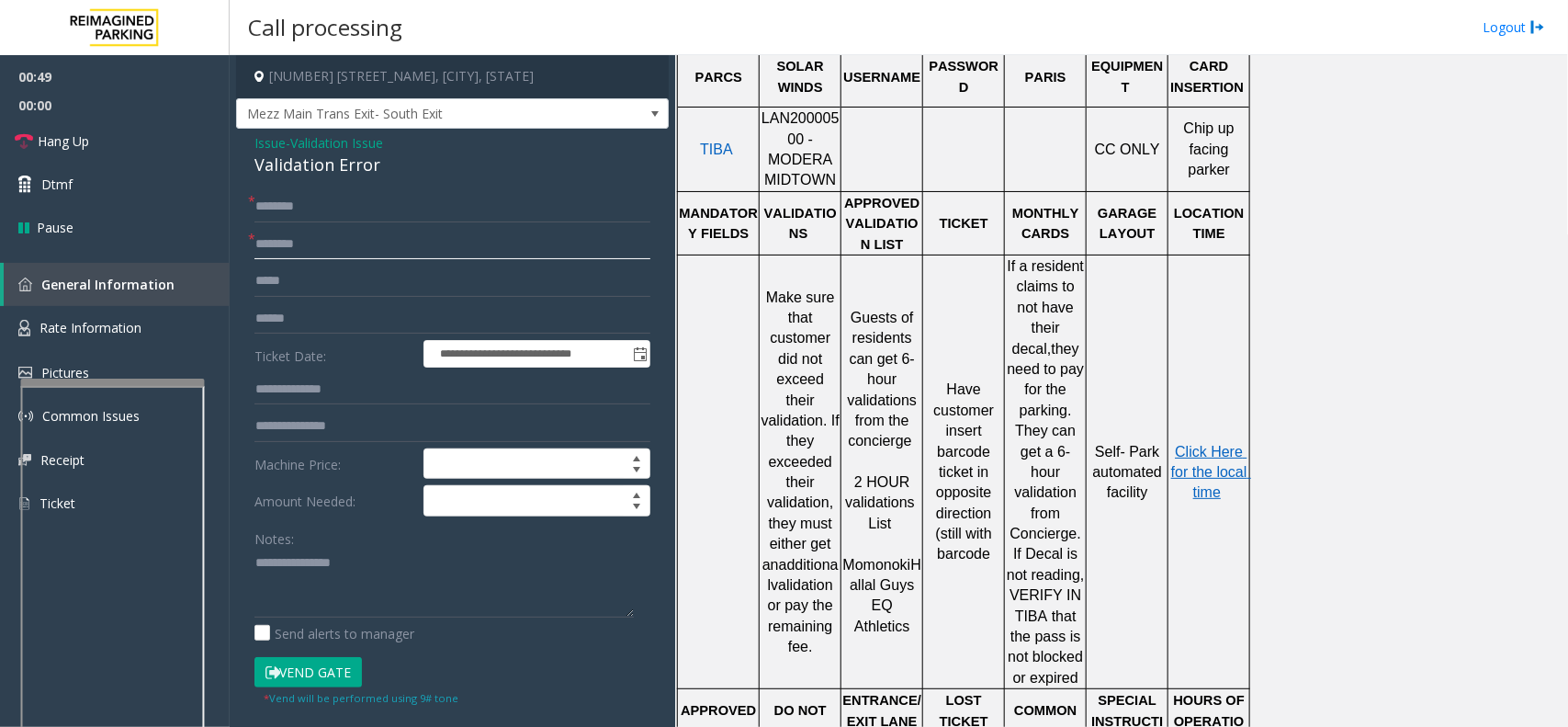 paste on "**********" 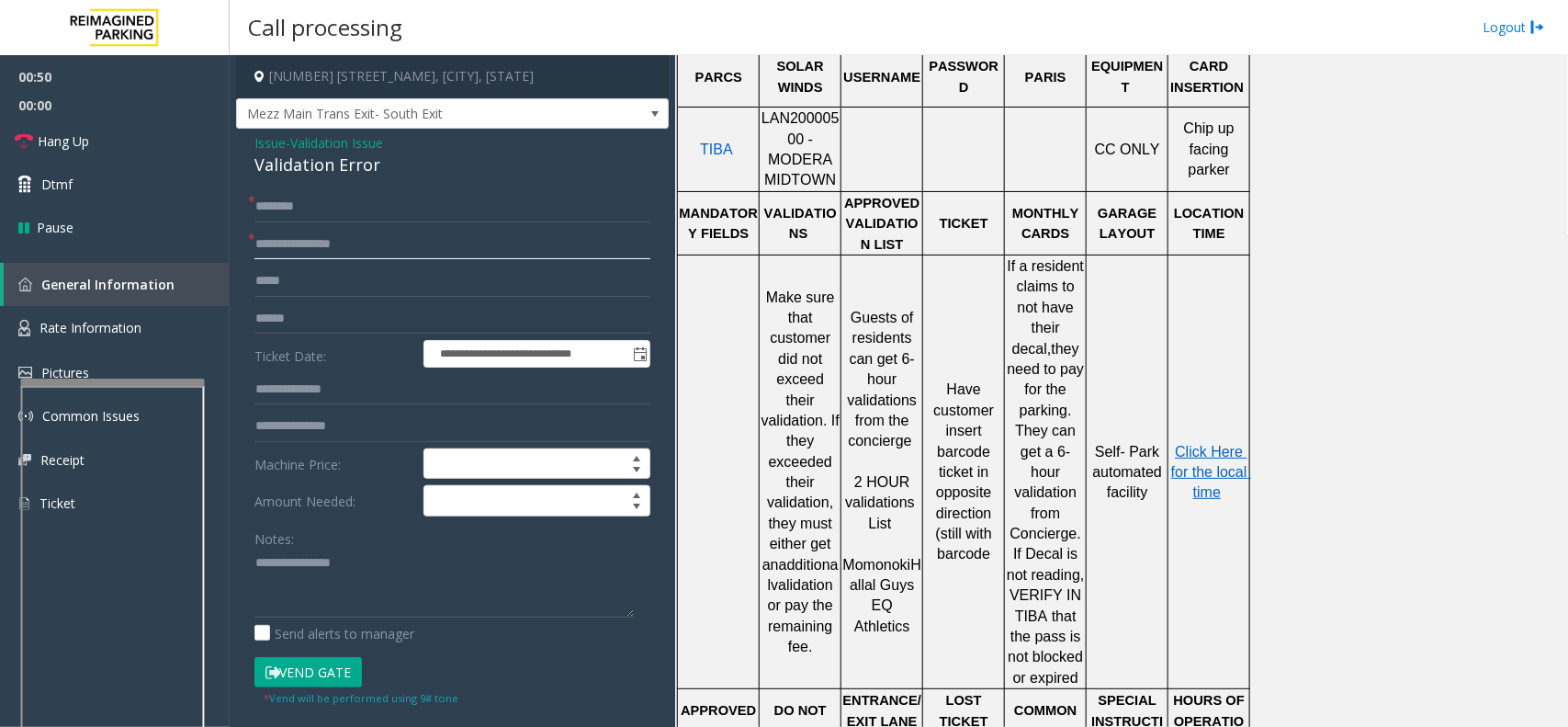 click on "**********" 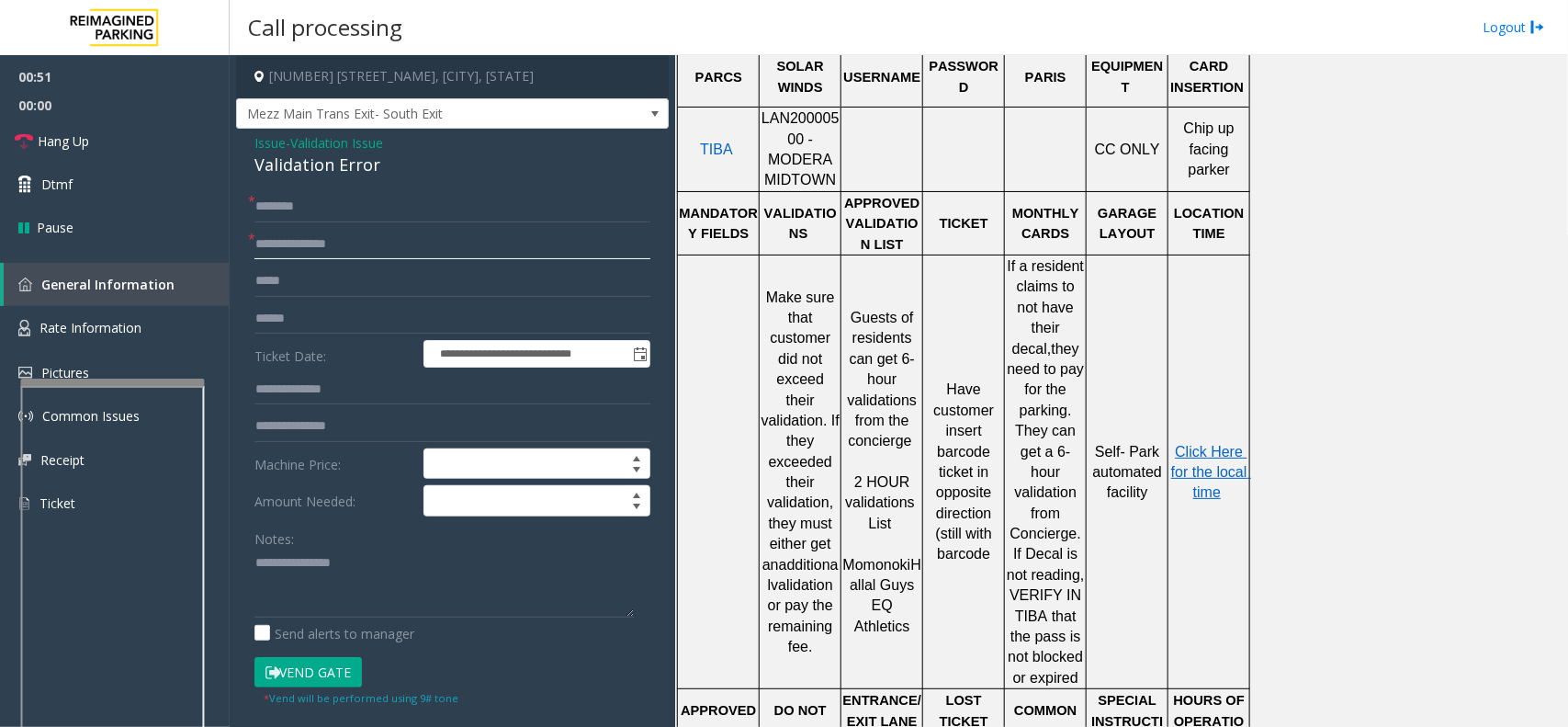 type on "**********" 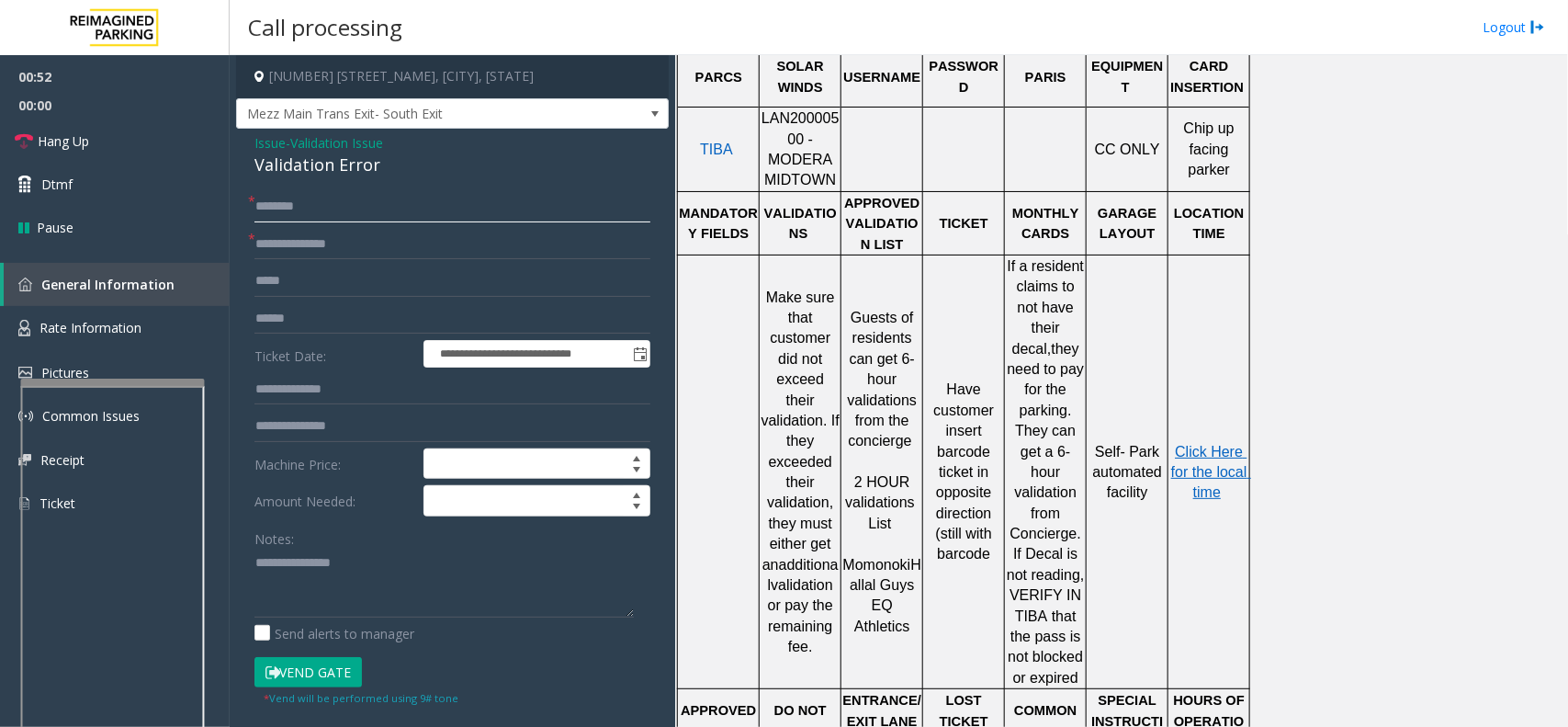 click 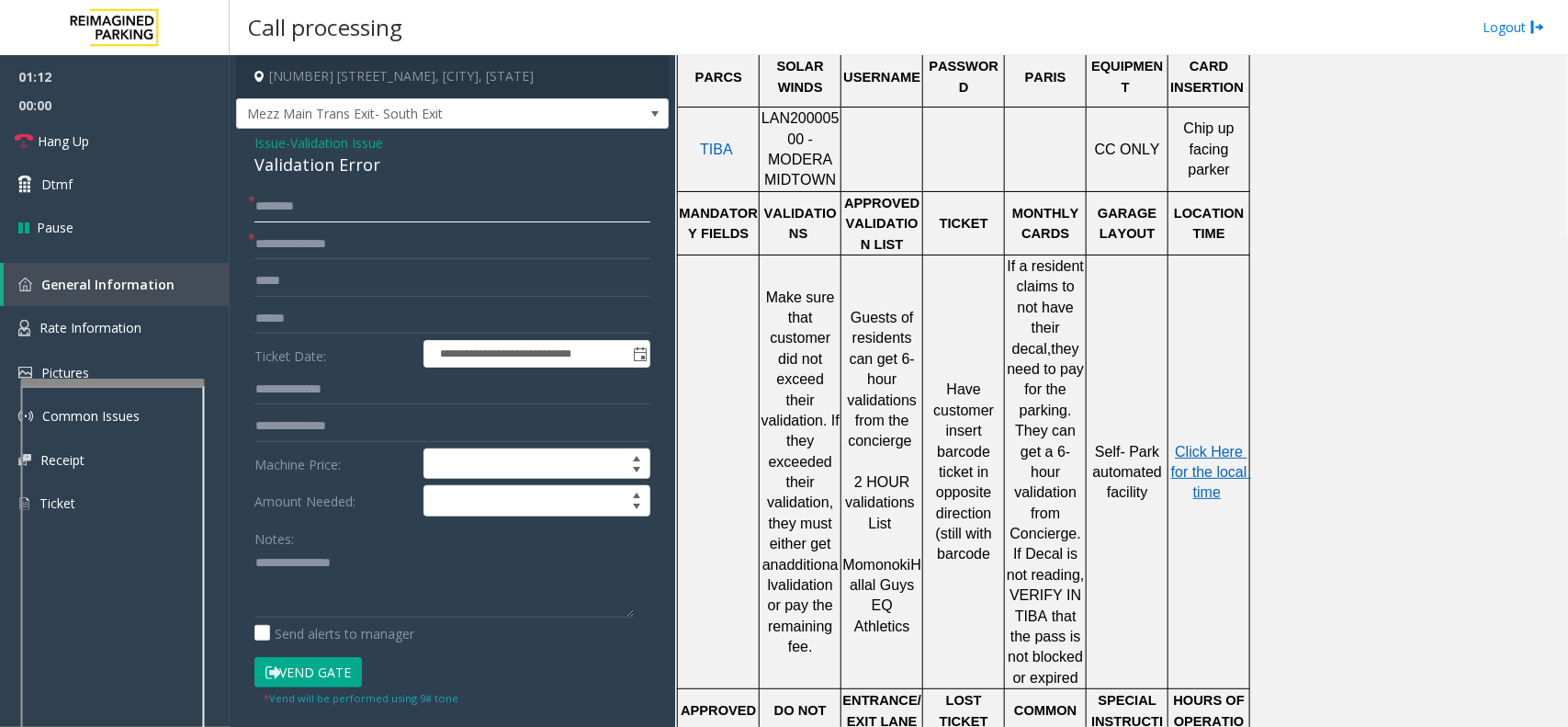 type on "*******" 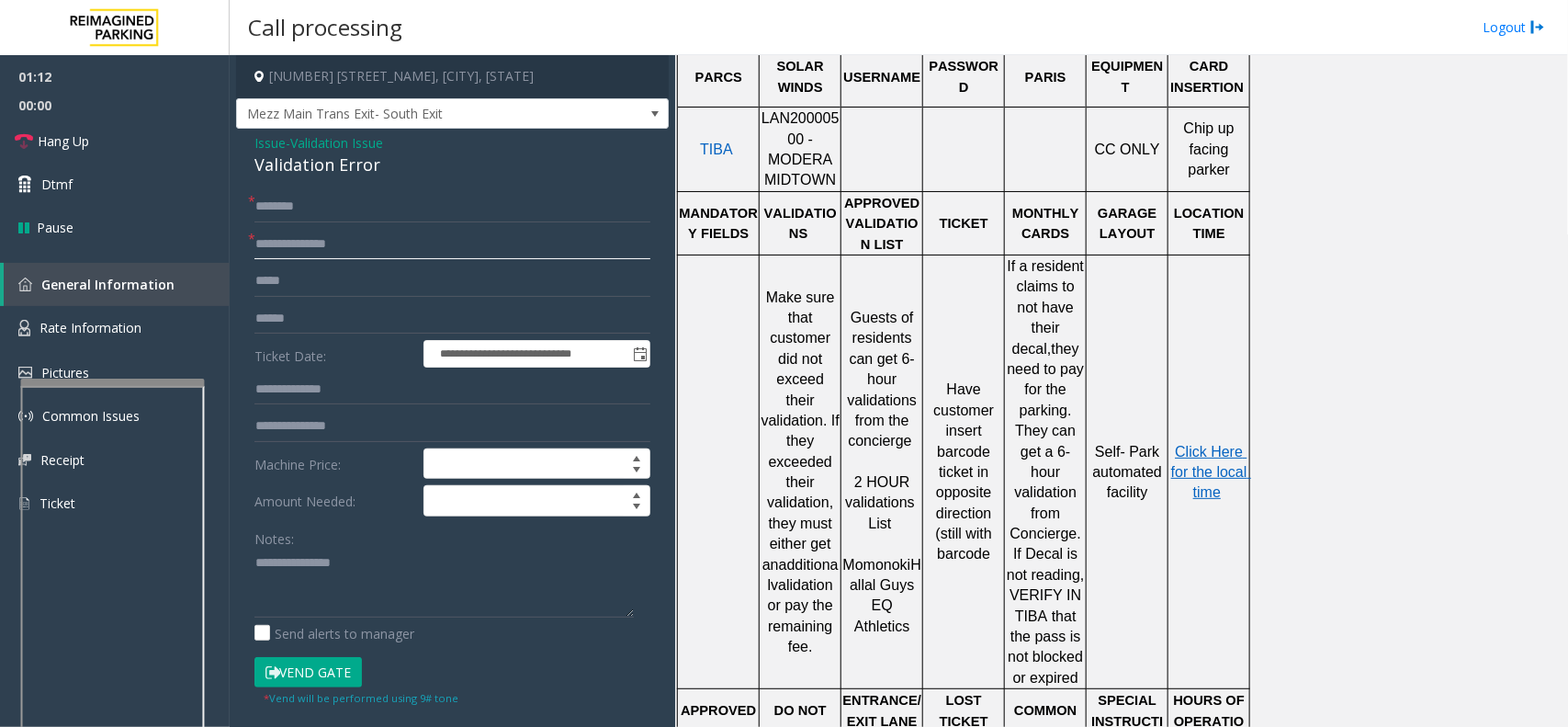 click on "**********" 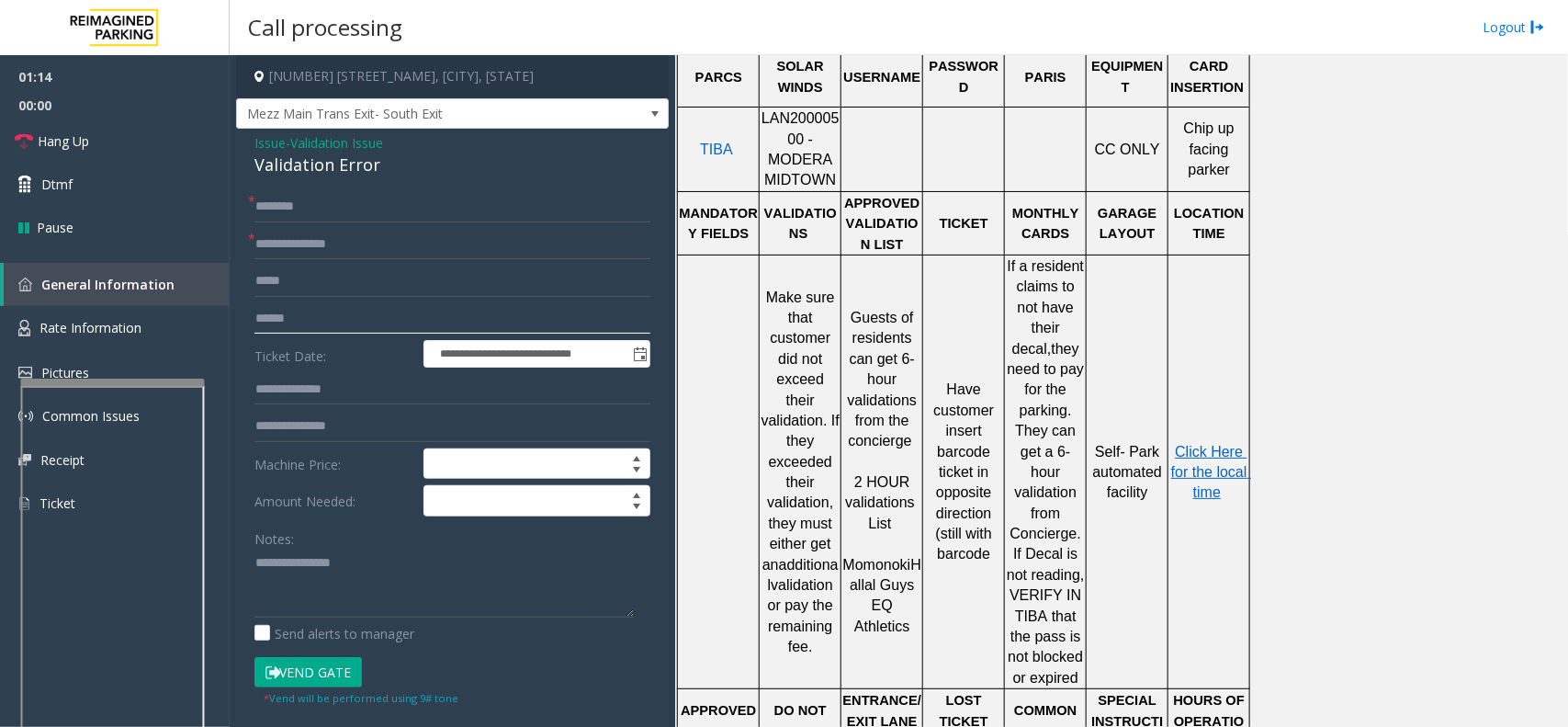 click 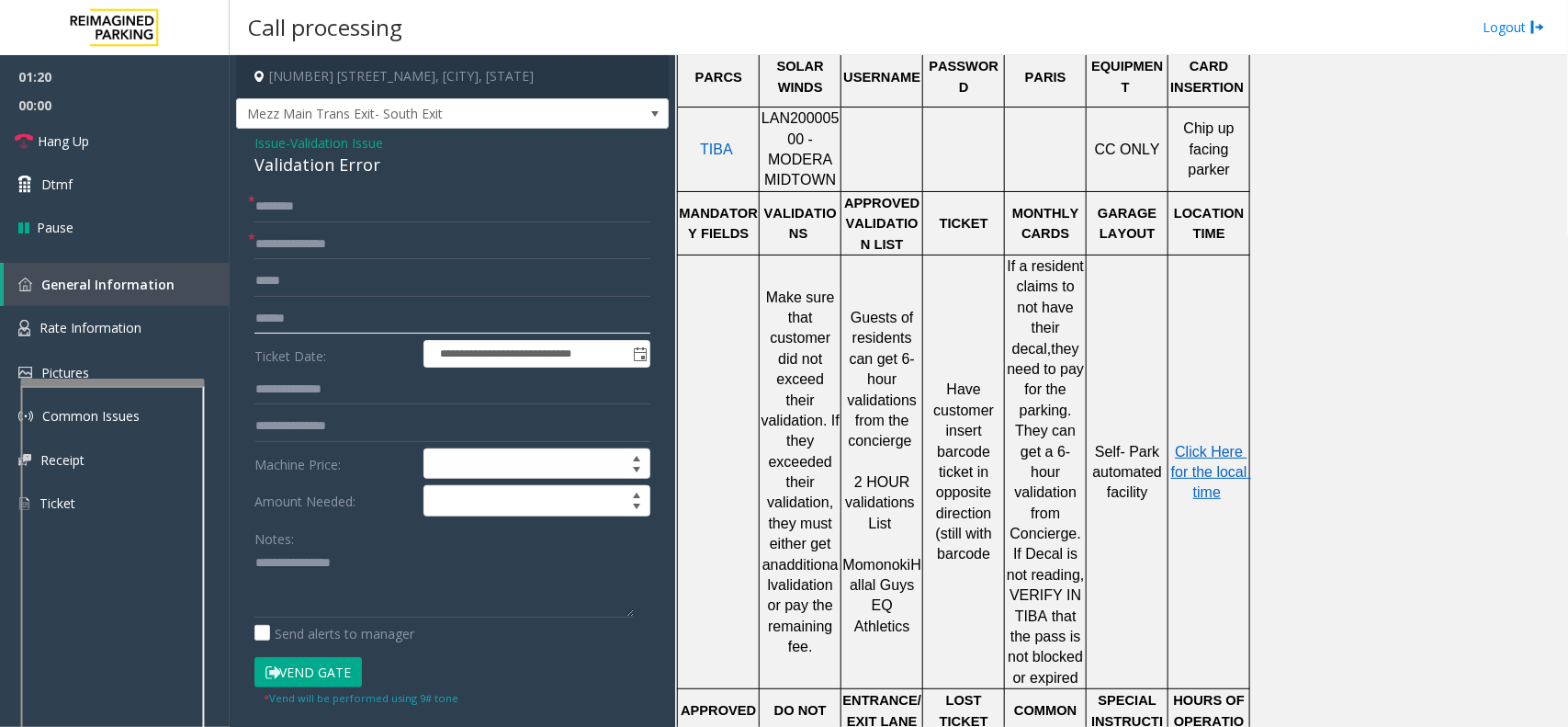 click 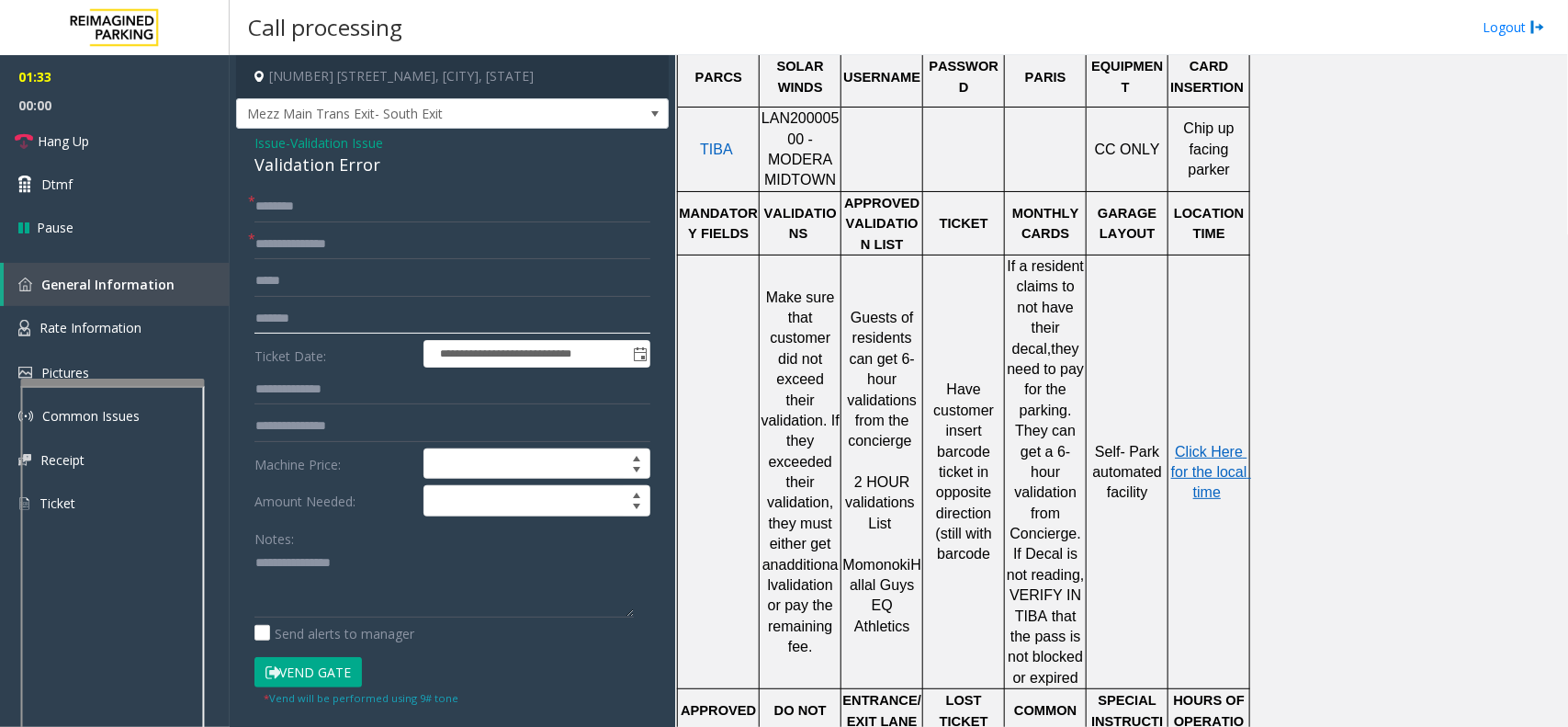 type on "*******" 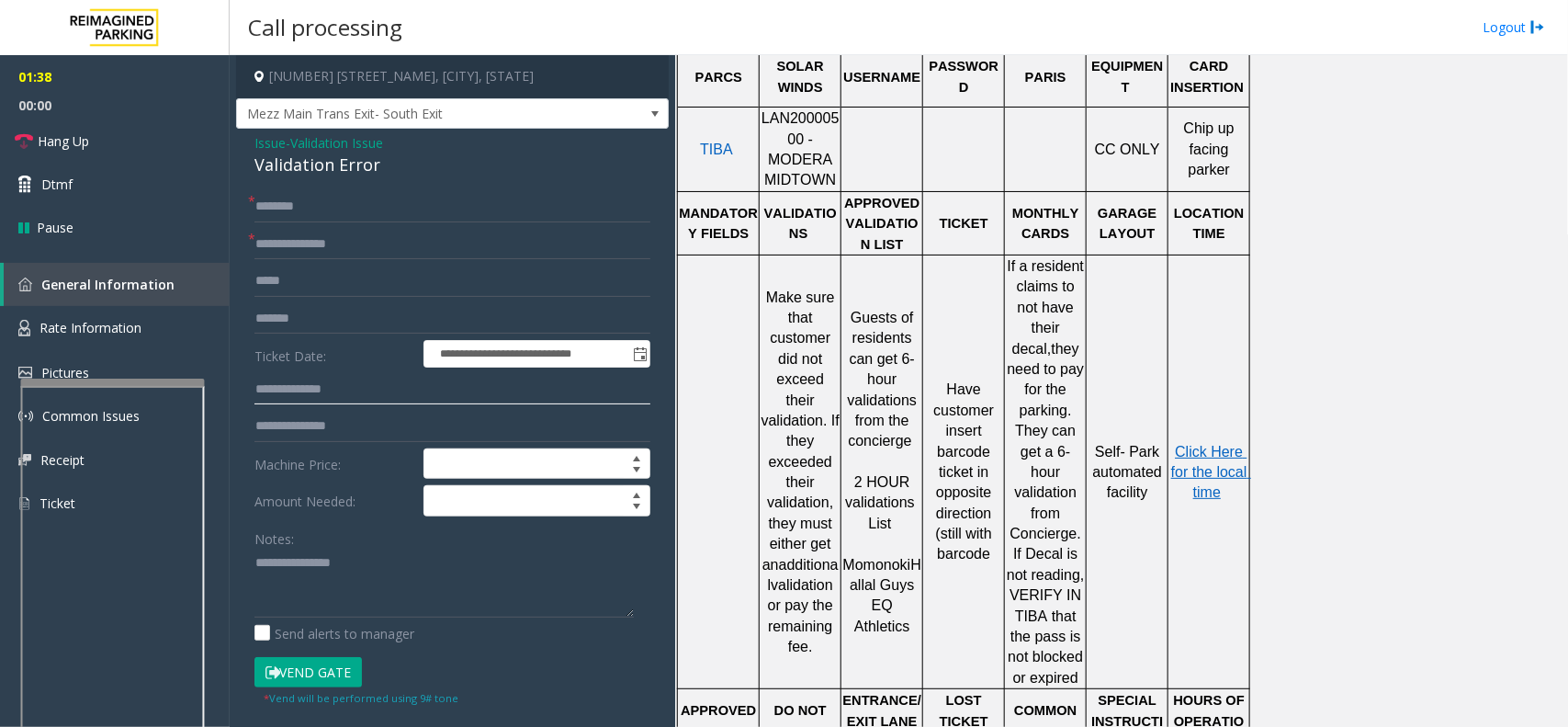 click 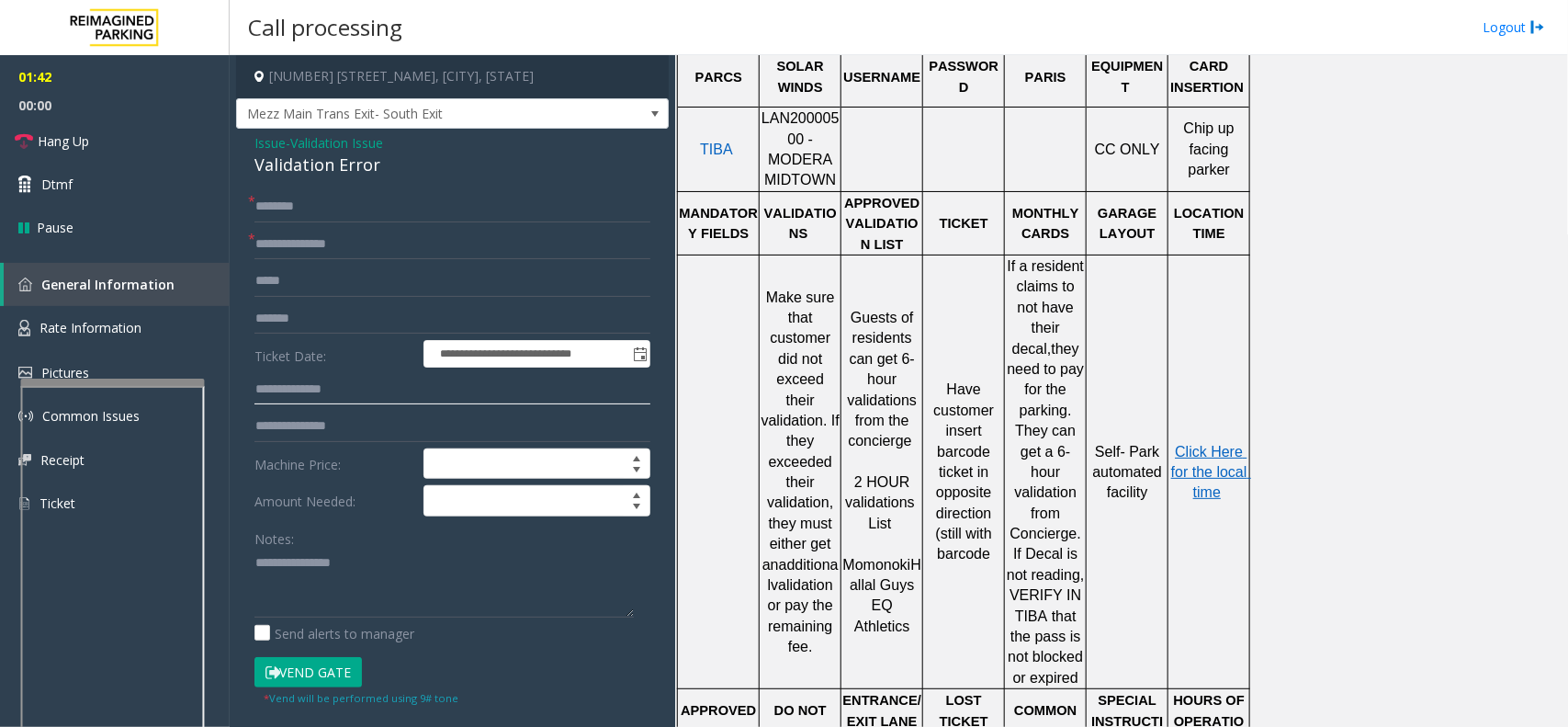 click 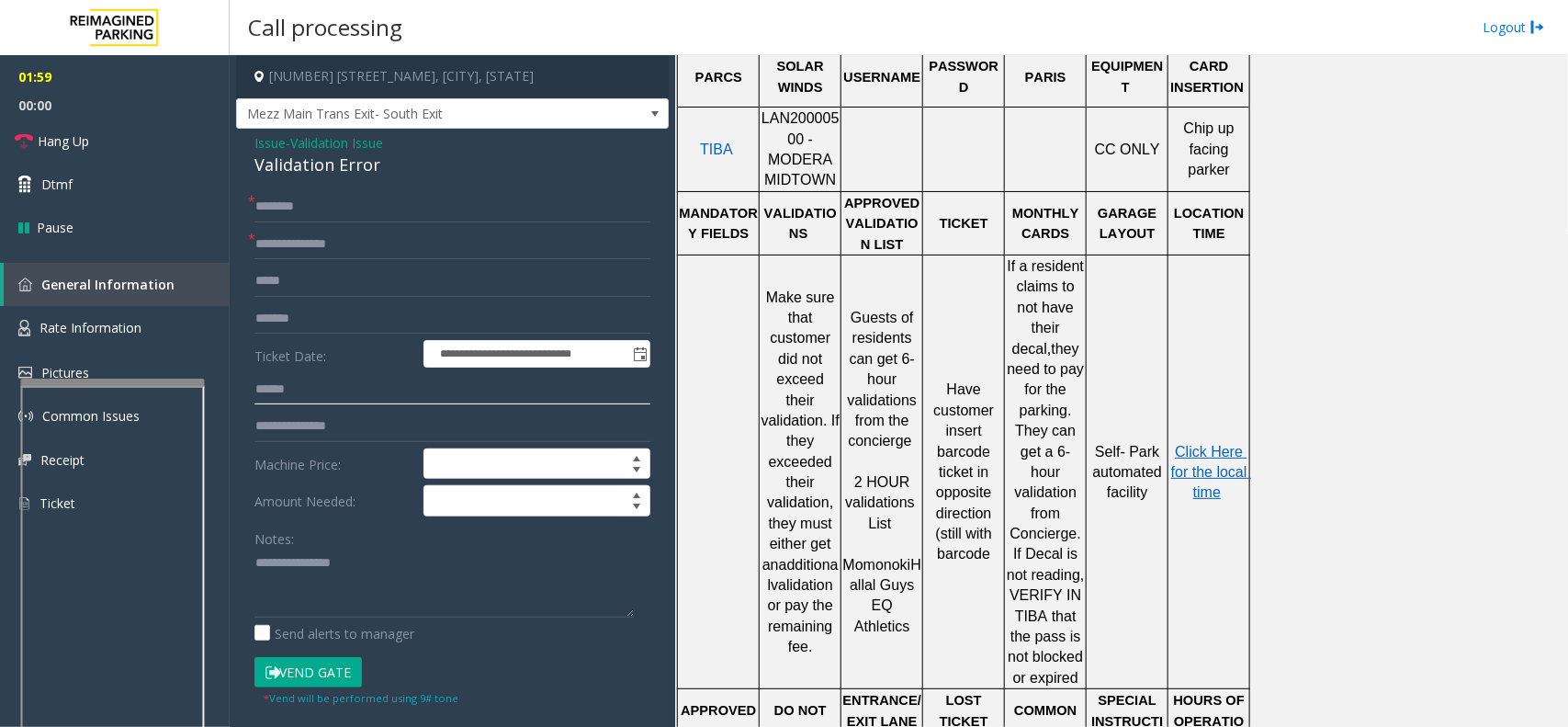 type on "******" 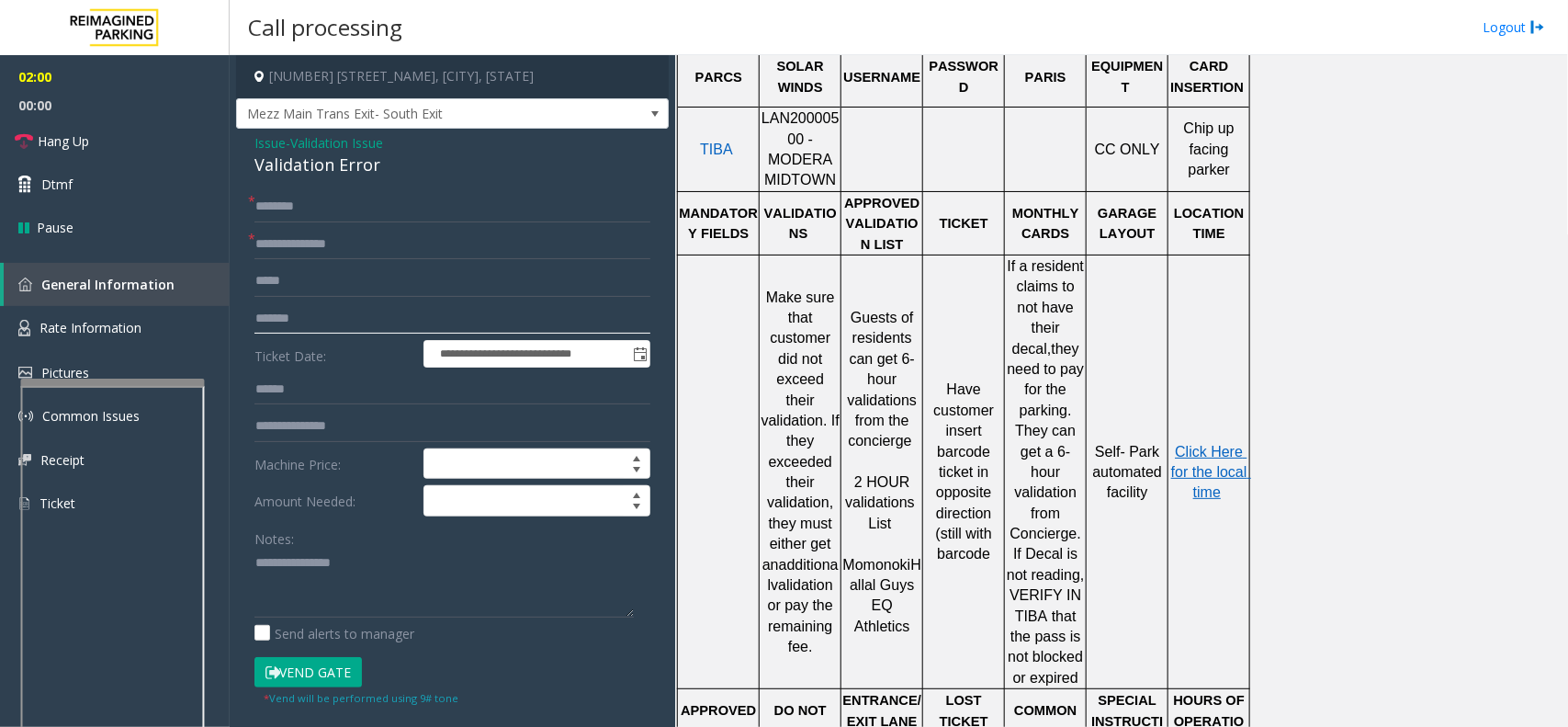 click on "*******" 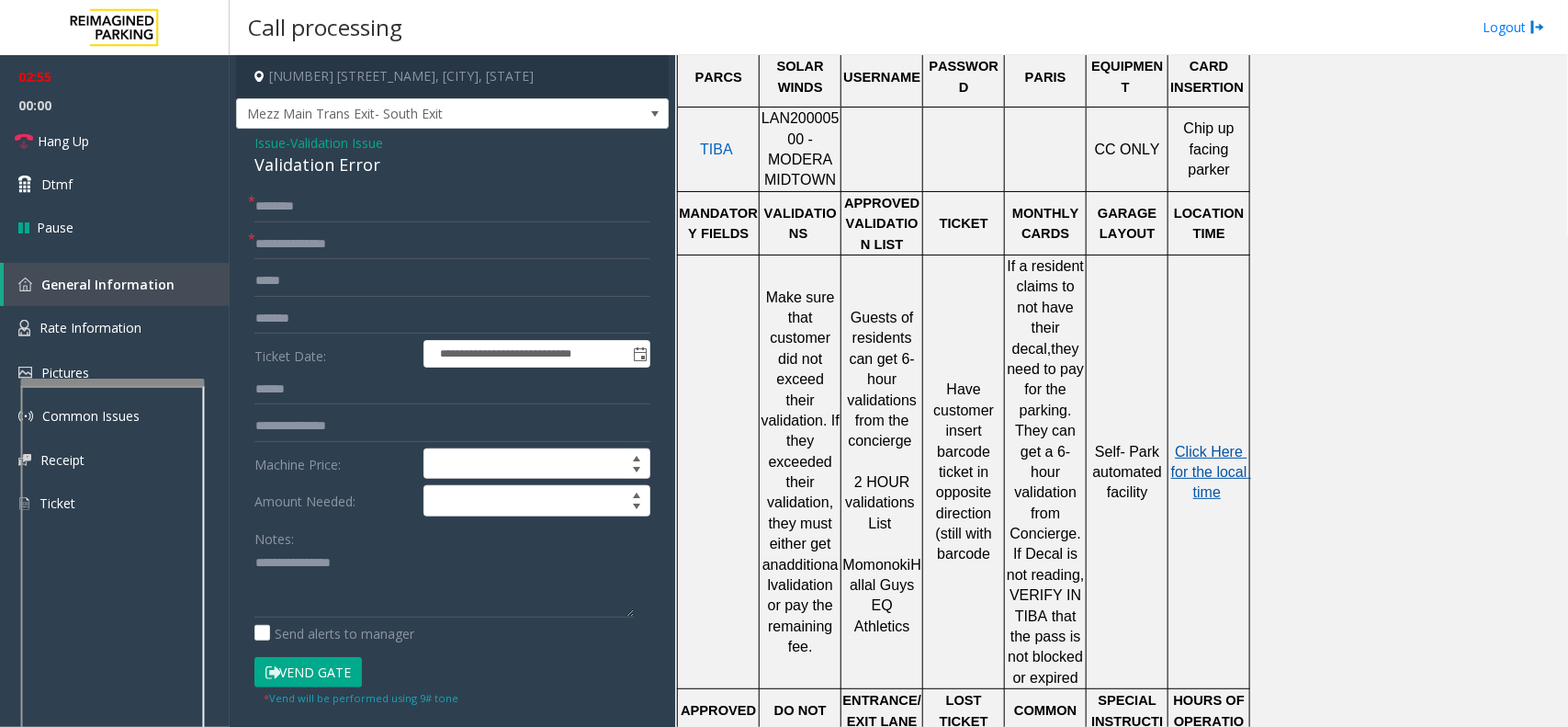 click on "Click Here for the local time" 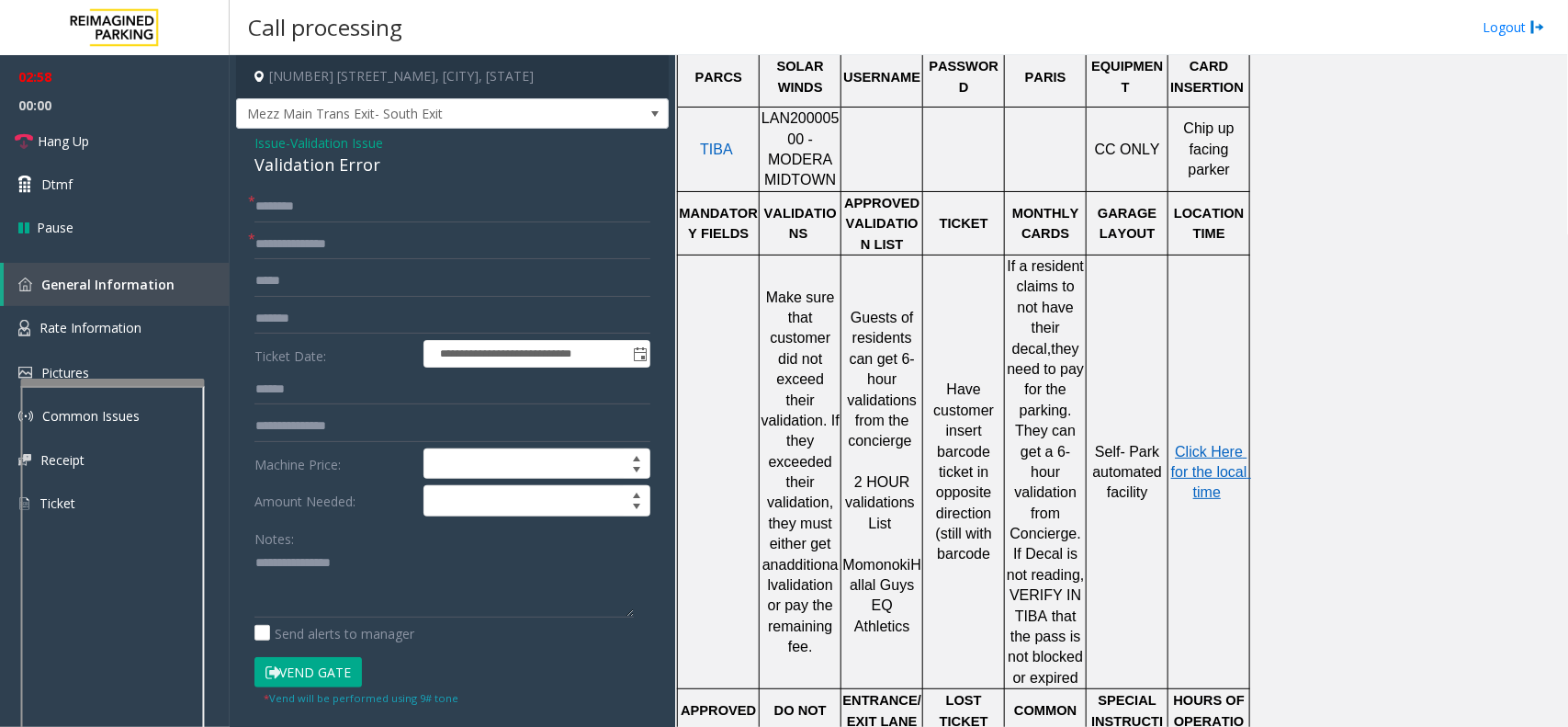 click on "Vend Gate" 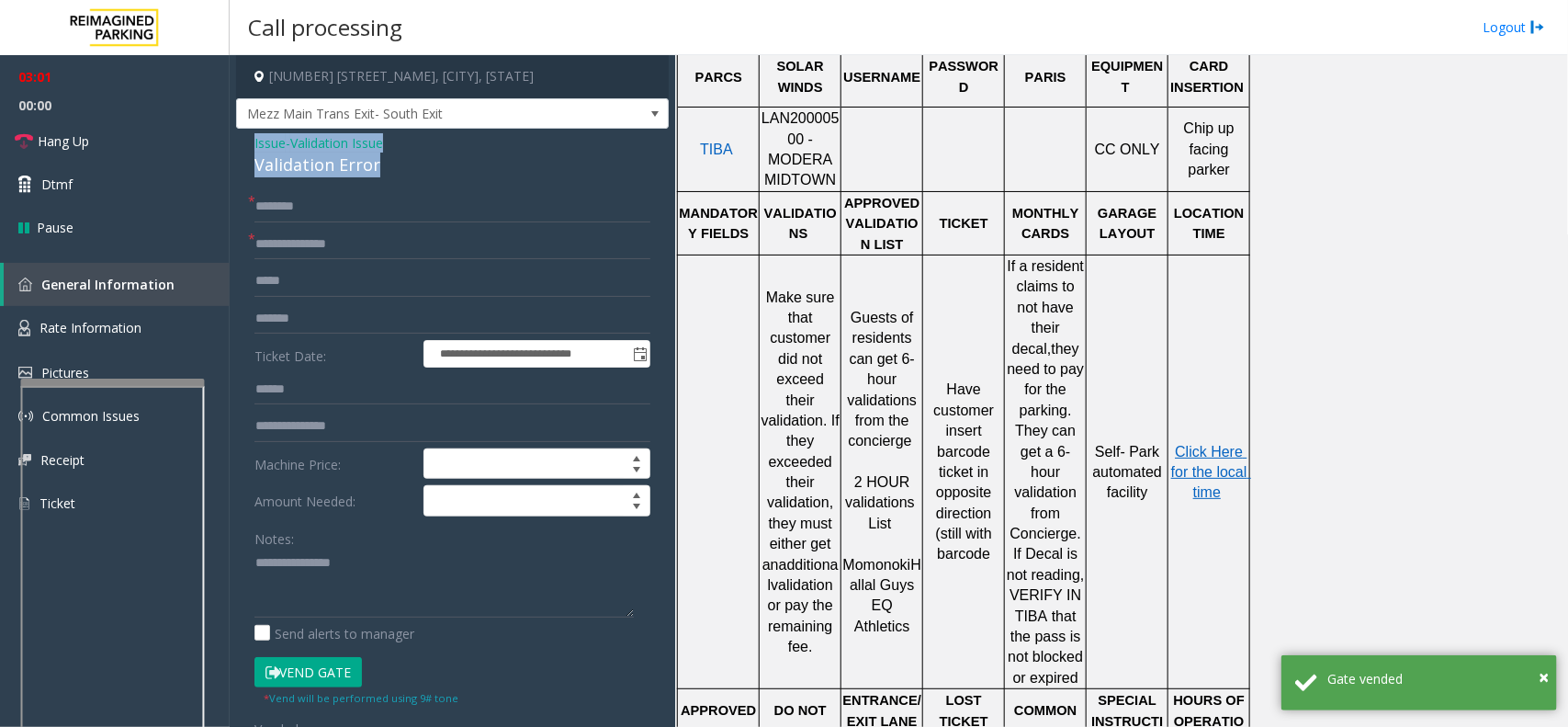 drag, startPoint x: 374, startPoint y: 171, endPoint x: 246, endPoint y: 140, distance: 131.70042 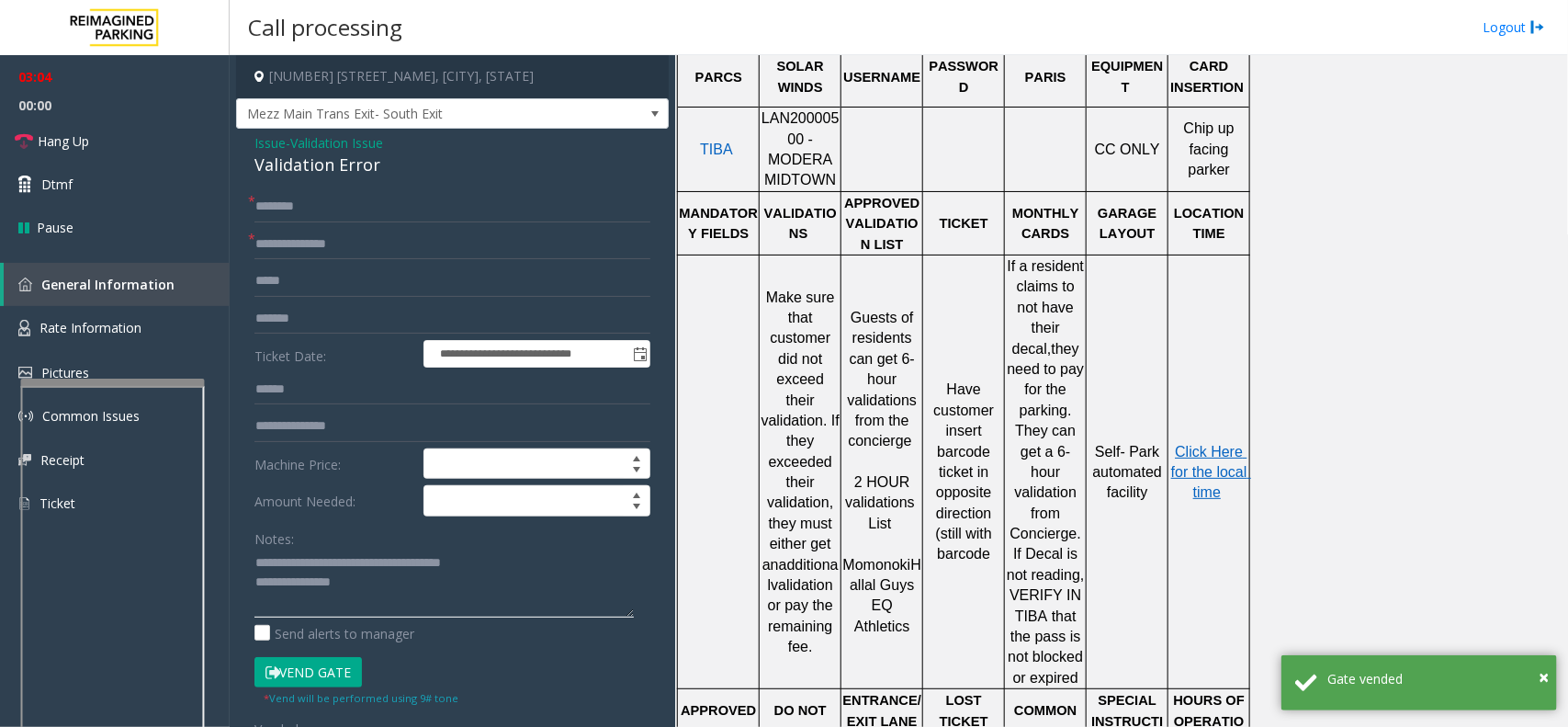 click 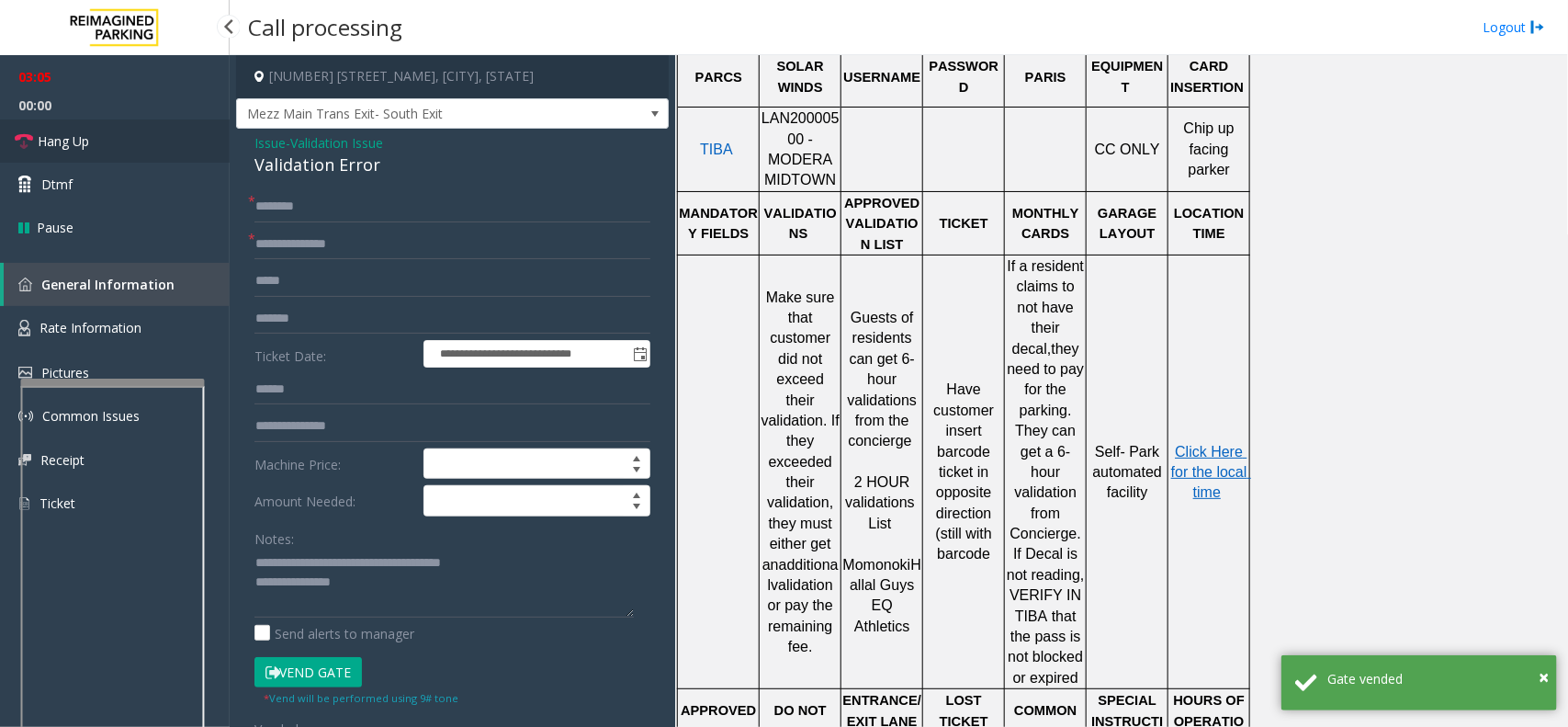 click on "Hang Up" at bounding box center (63, 141) 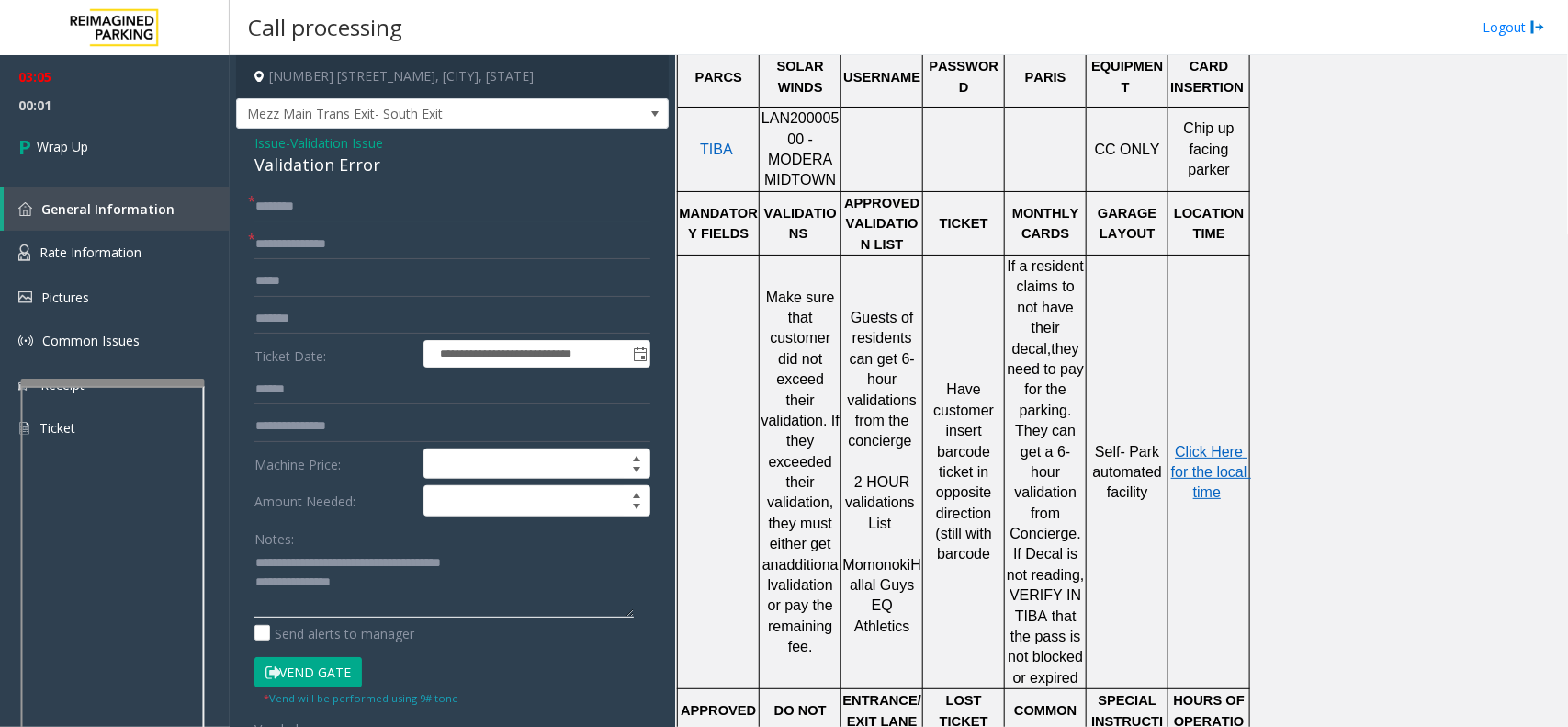 click 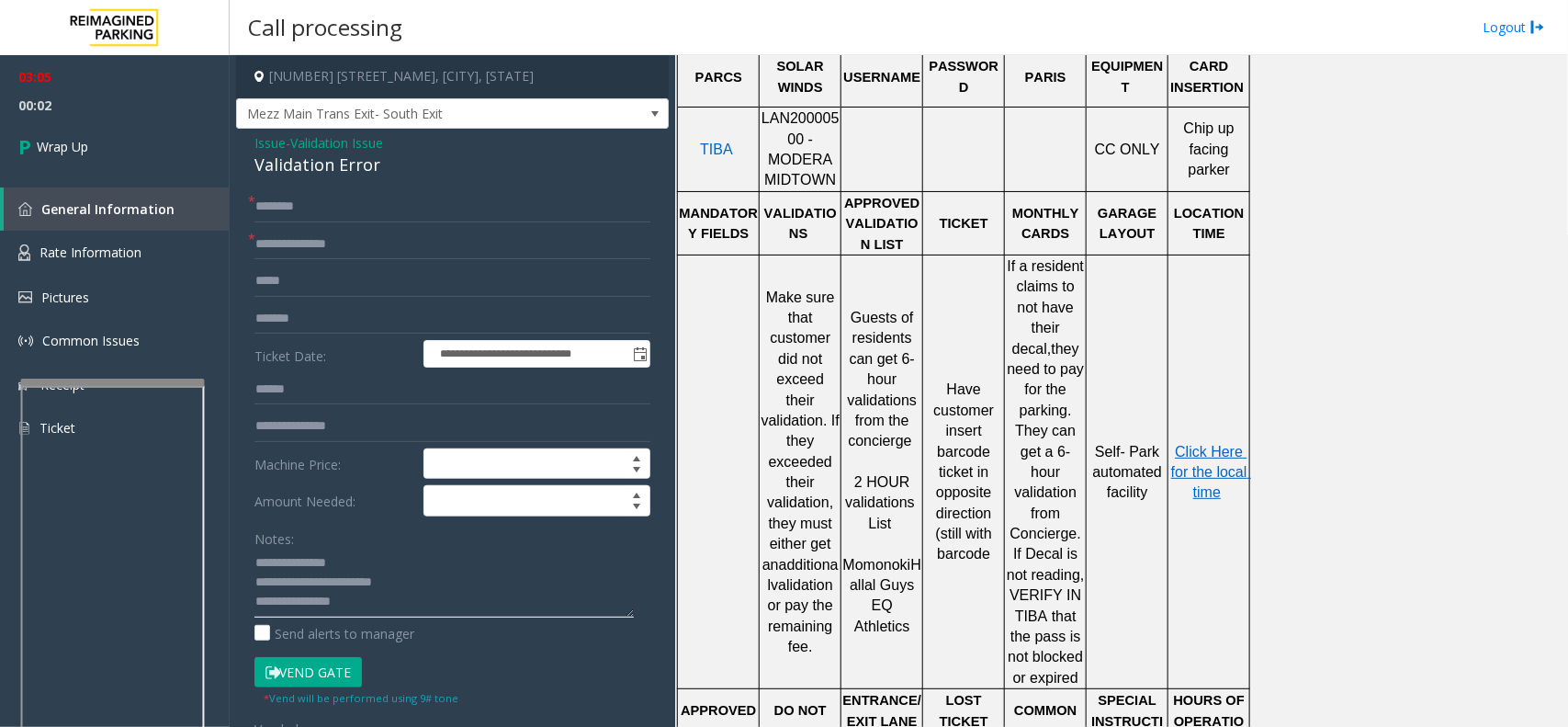 click 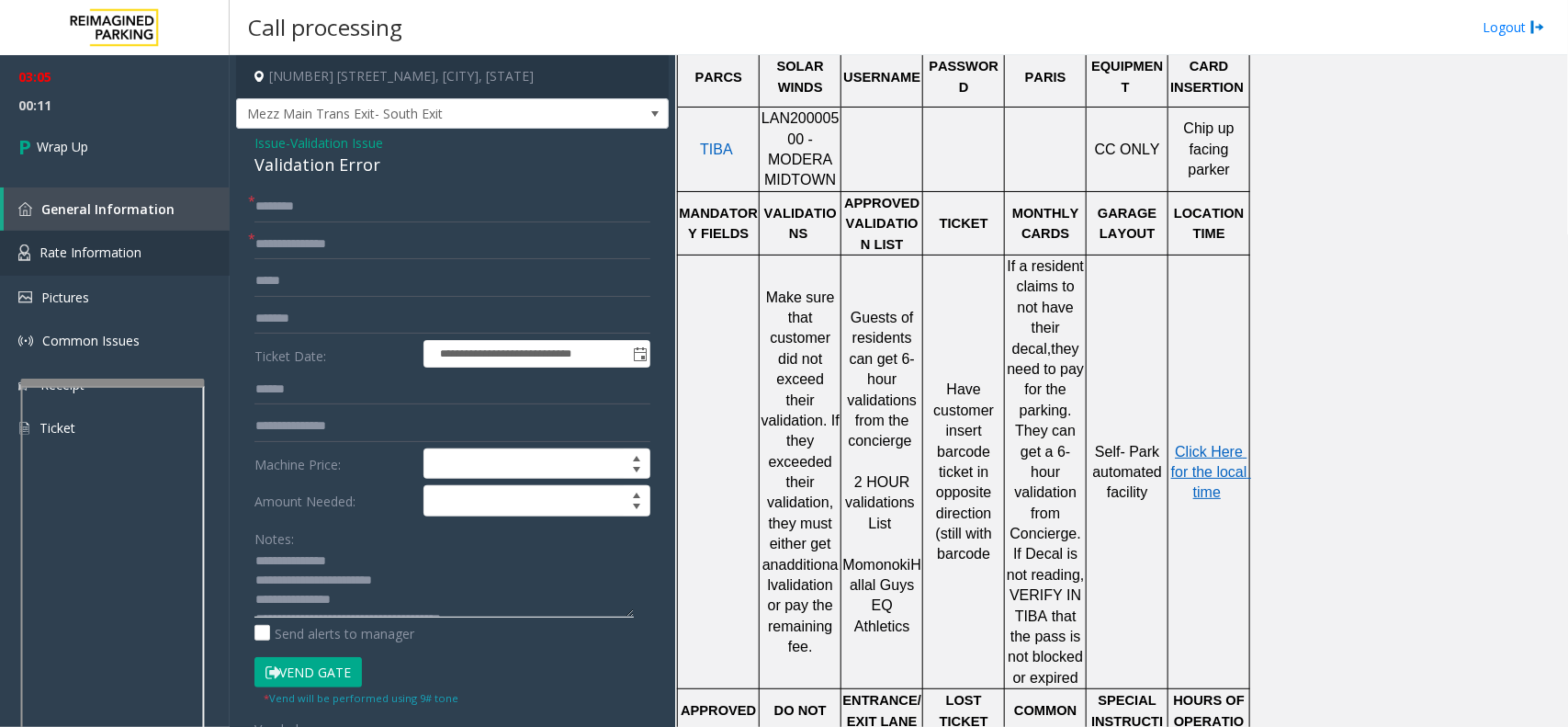 scroll, scrollTop: 0, scrollLeft: 0, axis: both 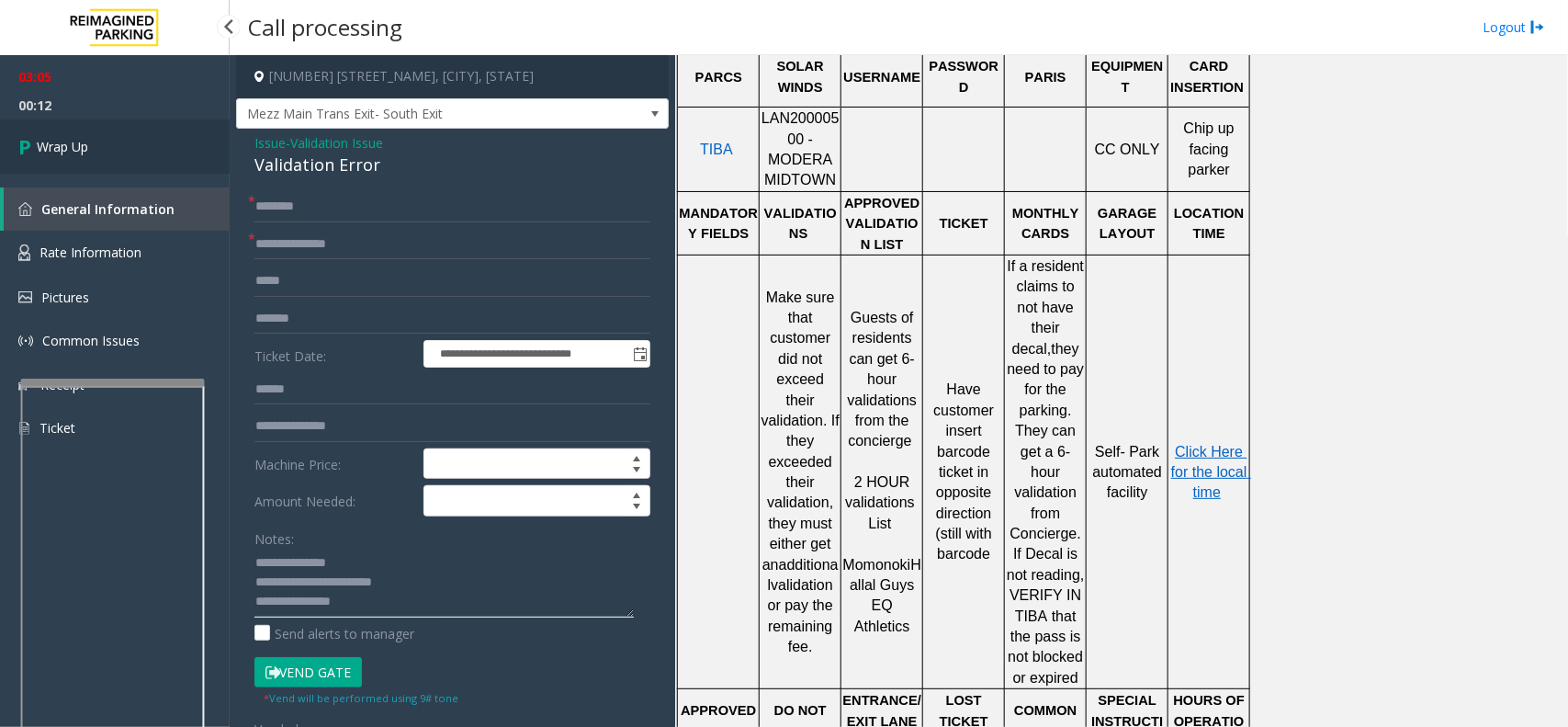 type on "**********" 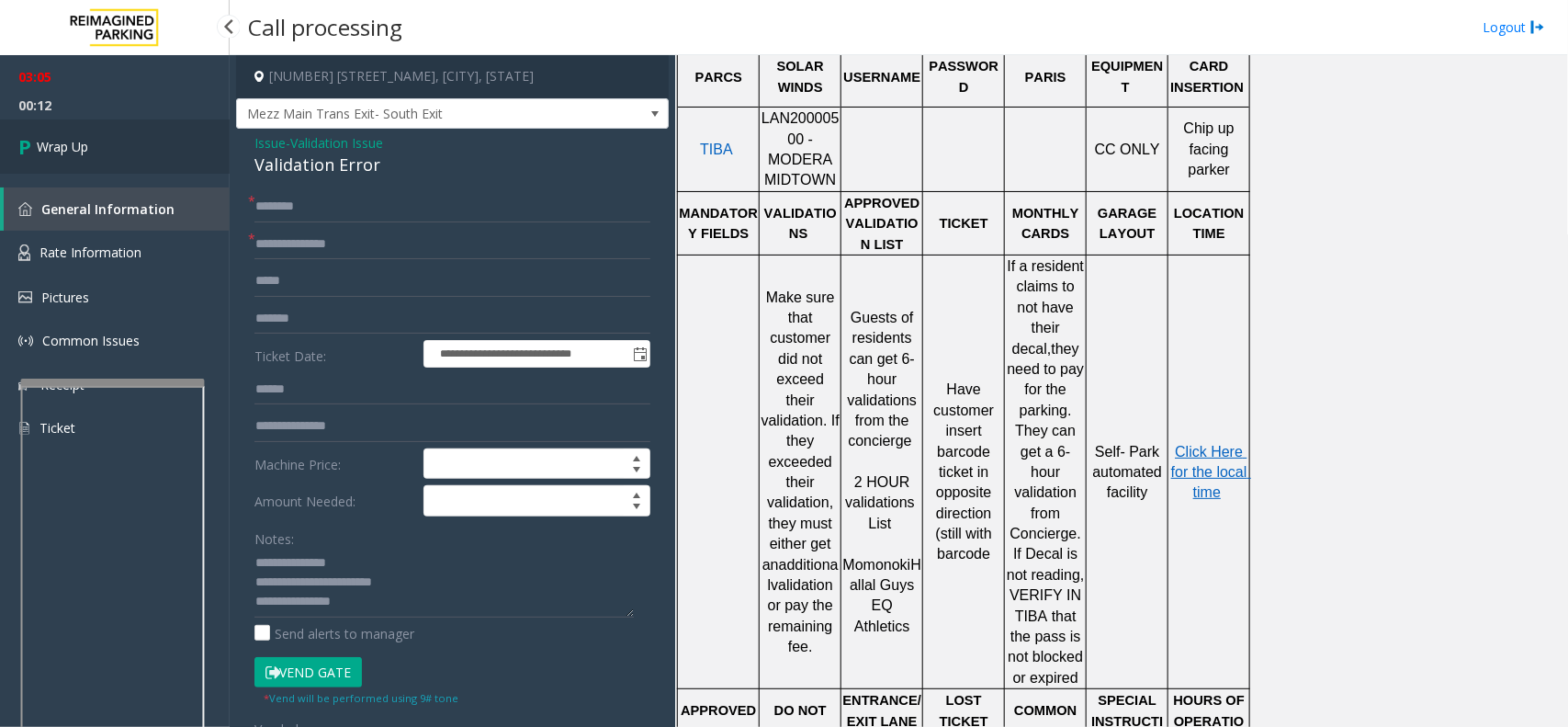 click on "Wrap Up" at bounding box center (115, 146) 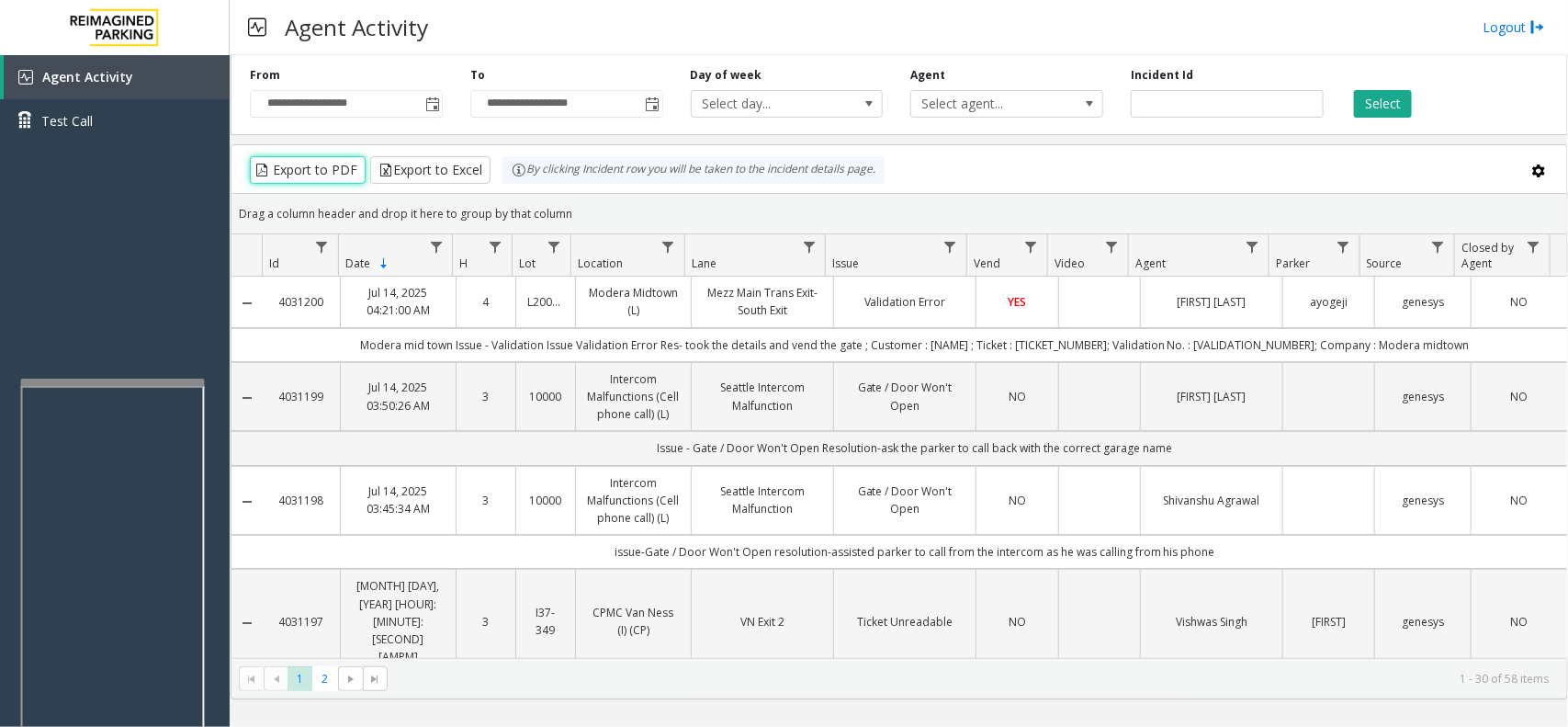 type 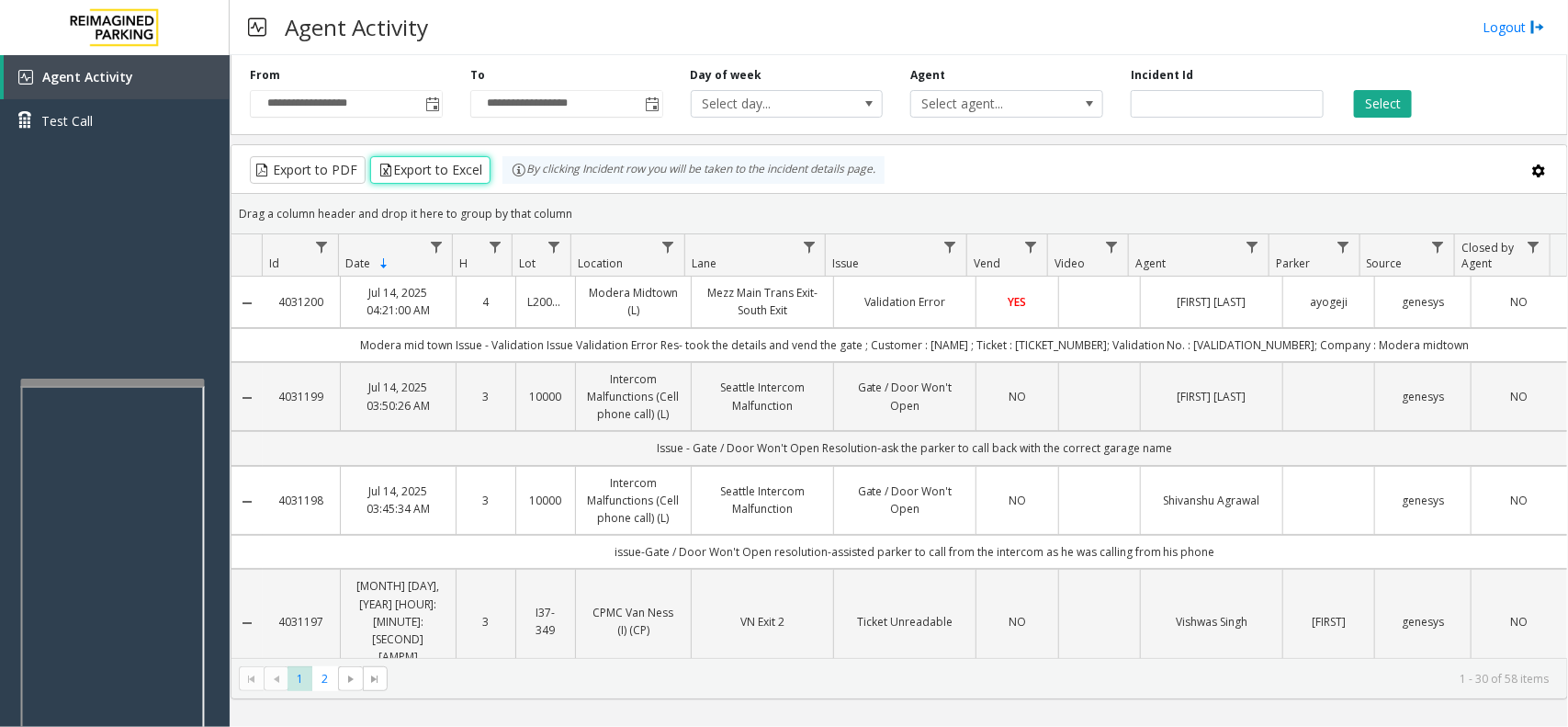 type 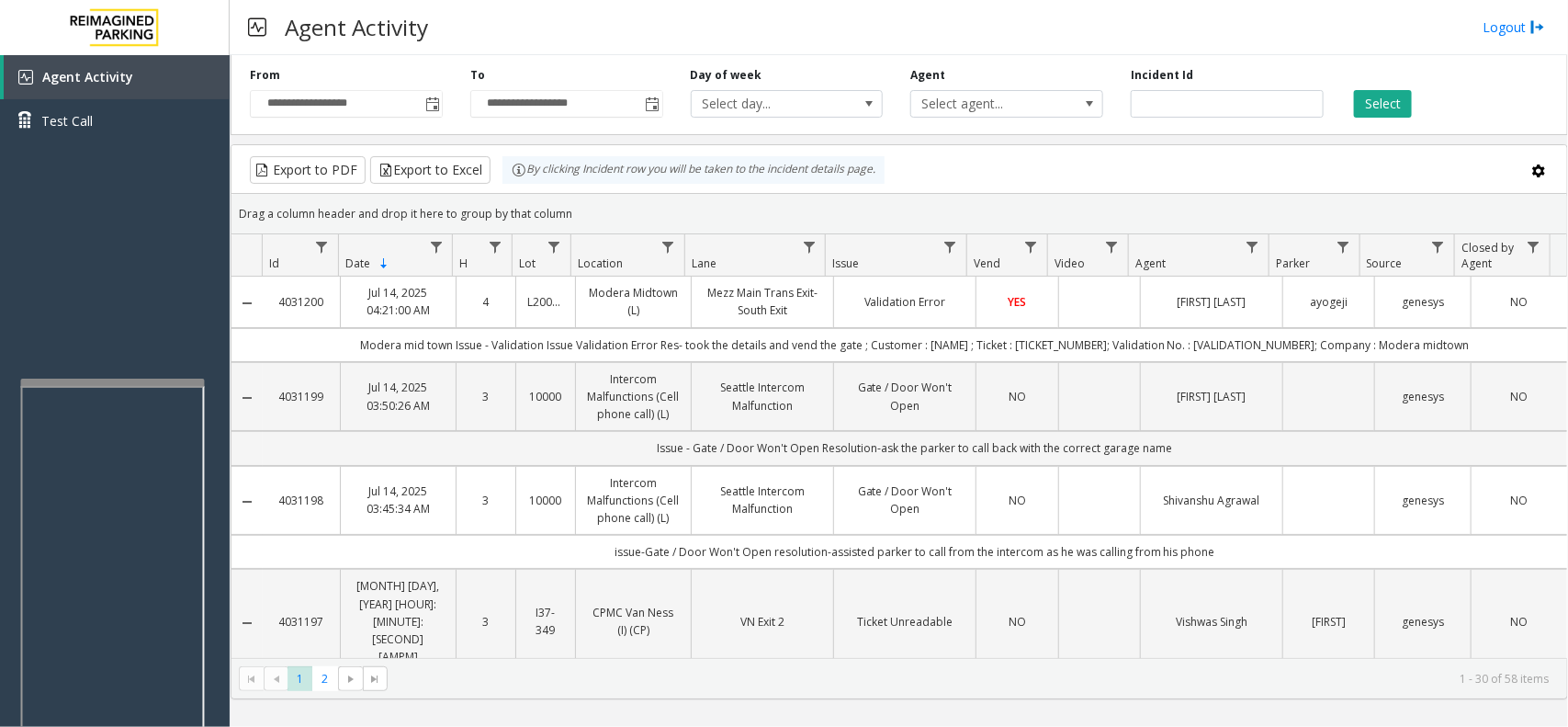 click on "Export to PDF  Export to Excel By clicking Incident row you will be taken to the incident details page." 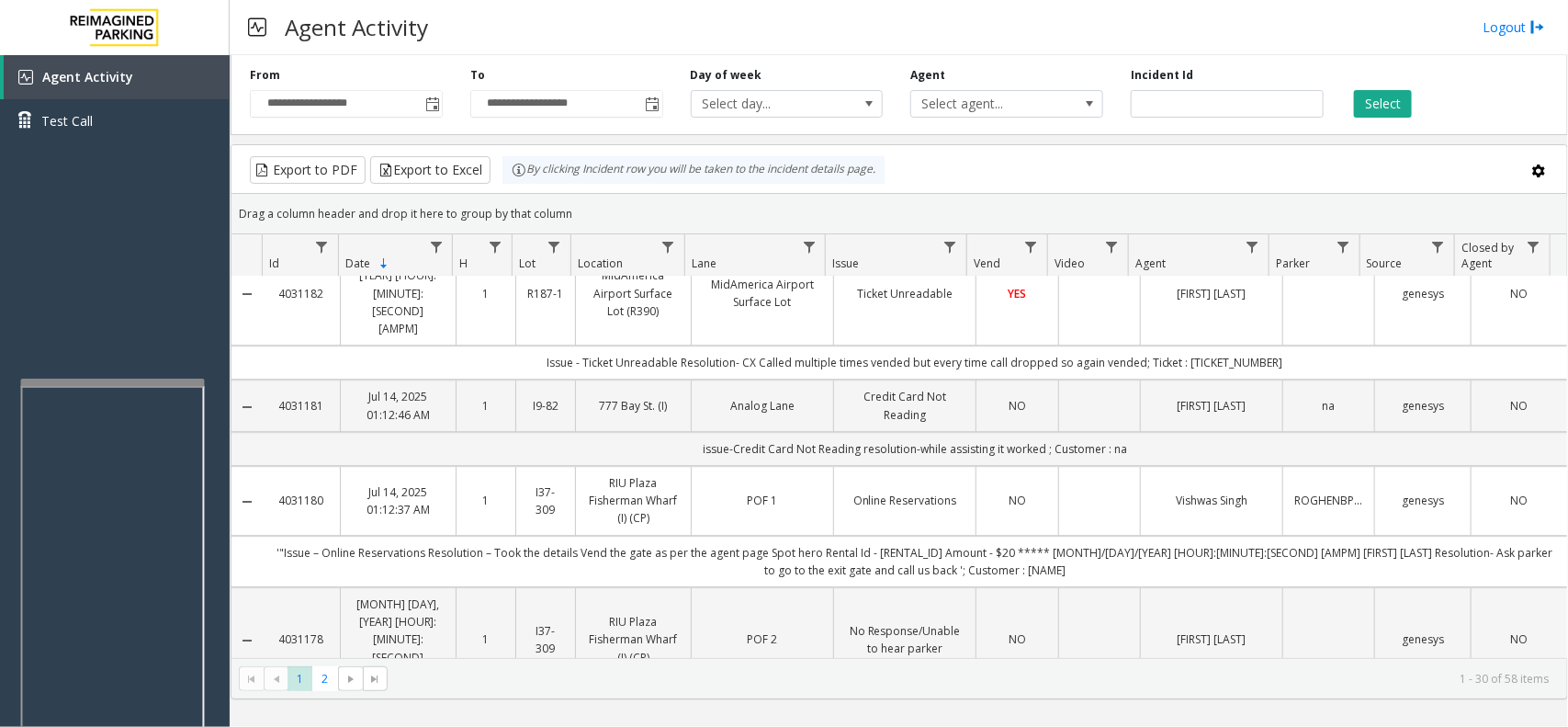 scroll, scrollTop: 2489, scrollLeft: 0, axis: vertical 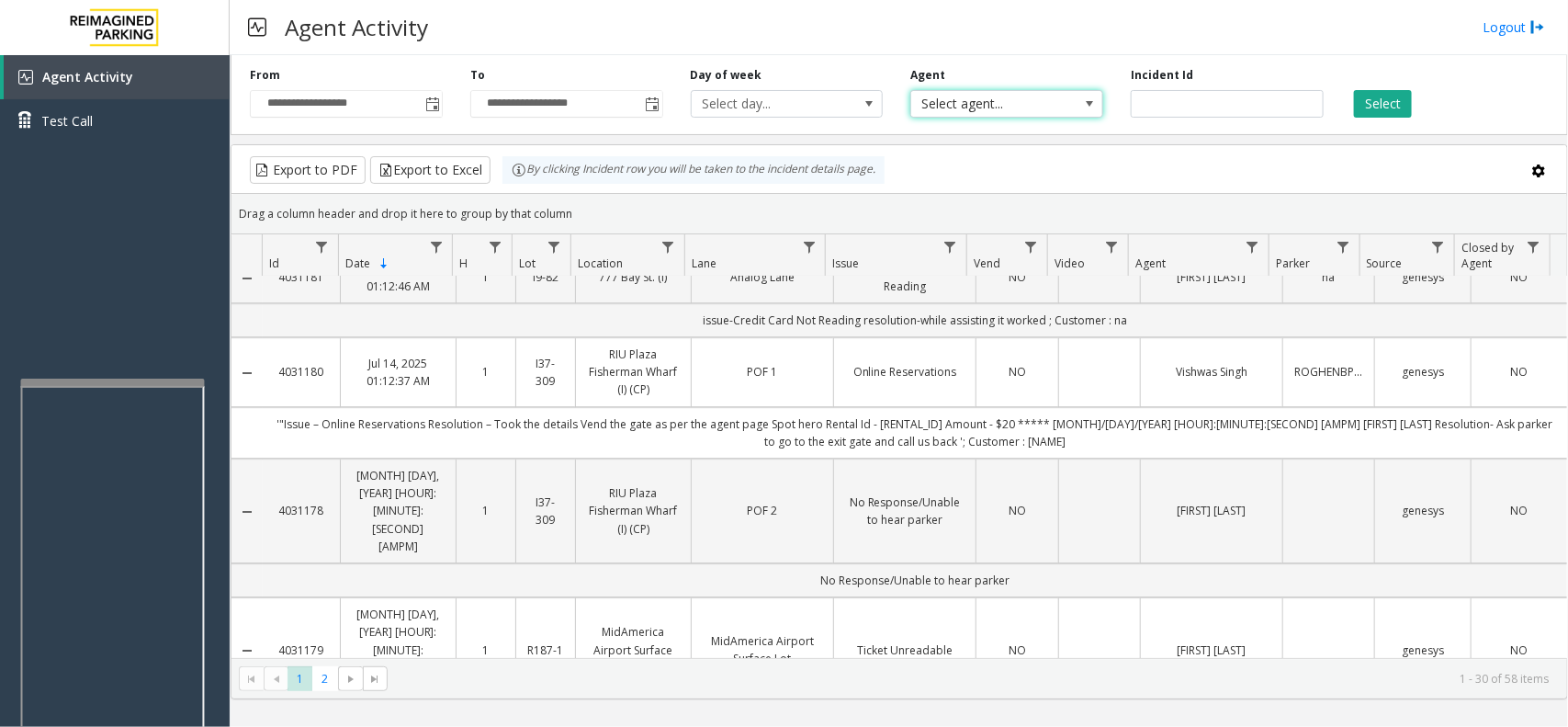 type 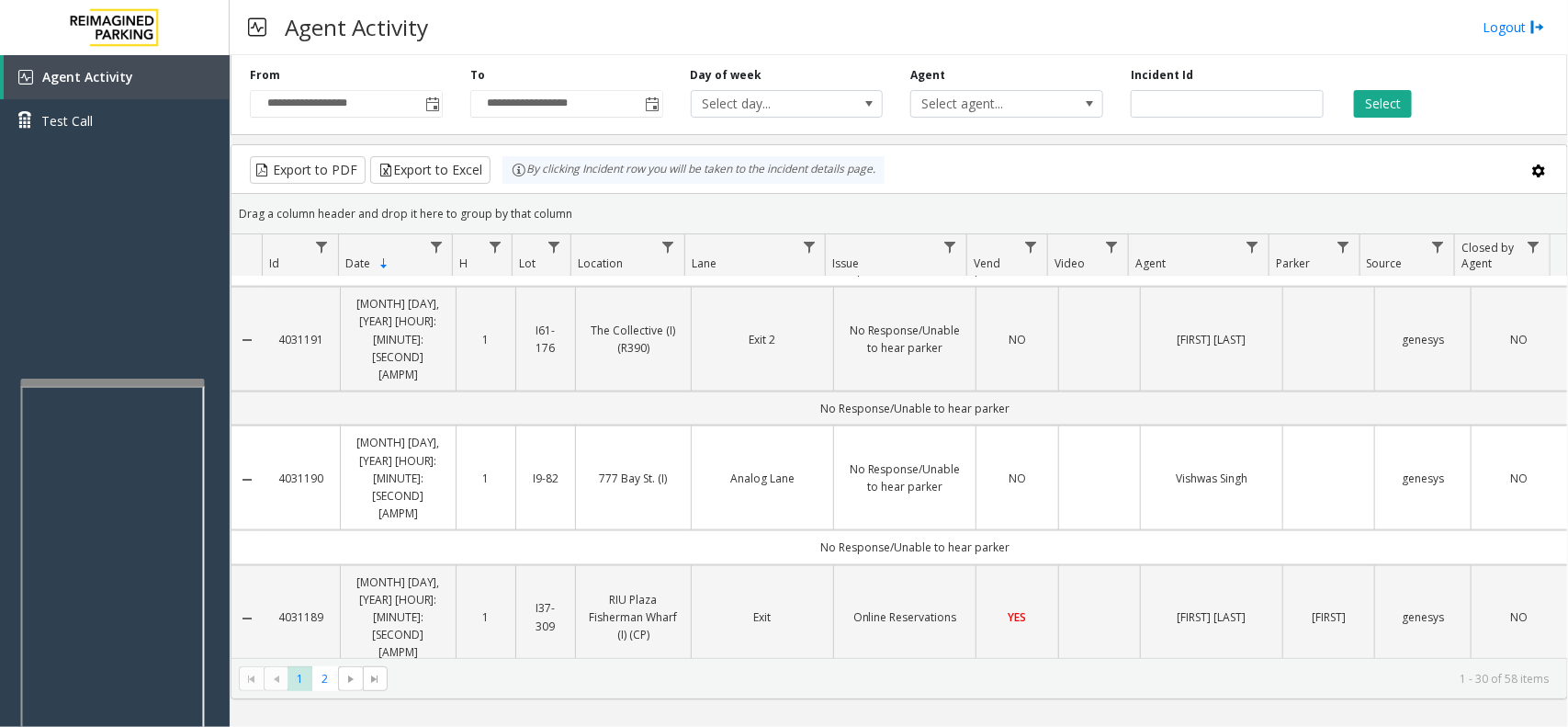 scroll, scrollTop: 1072, scrollLeft: 0, axis: vertical 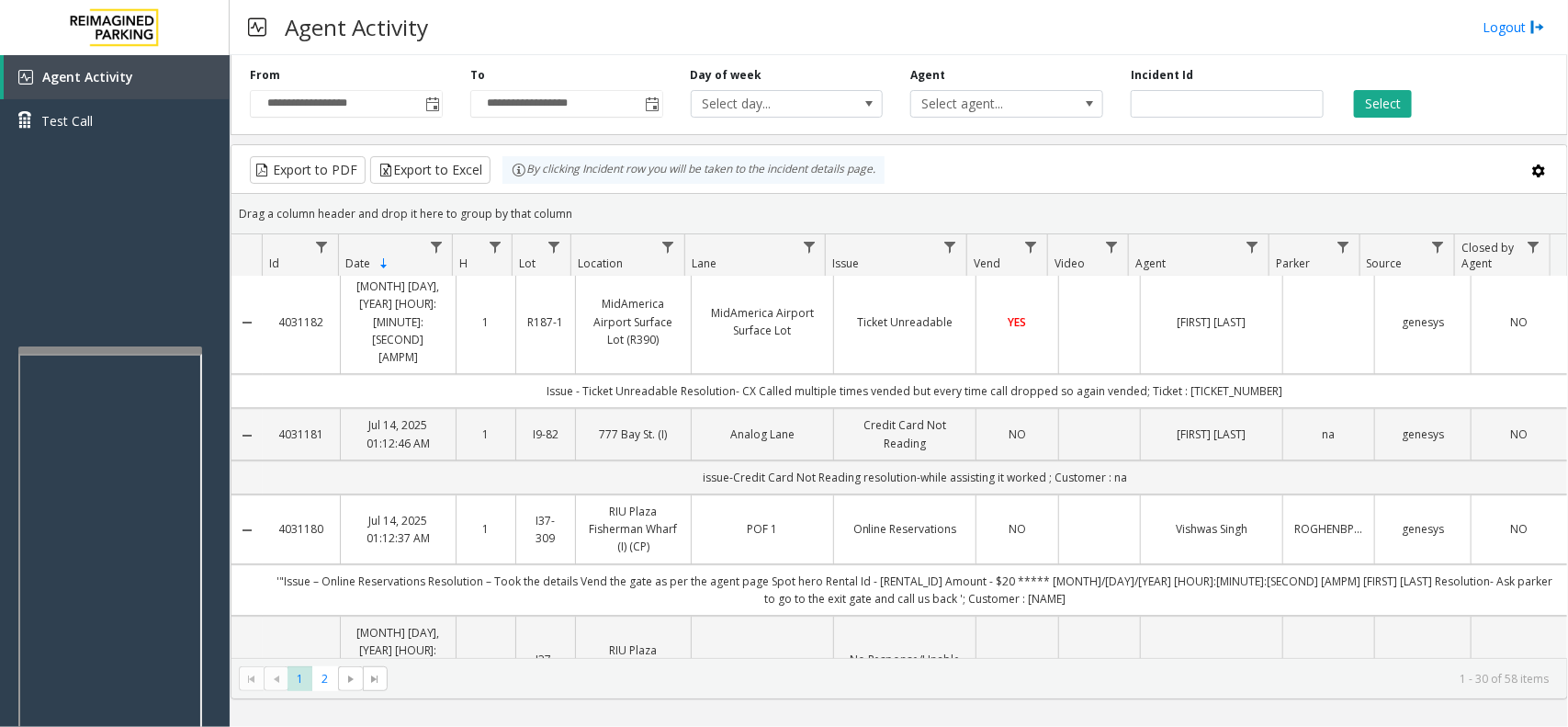 click at bounding box center [110, 350] 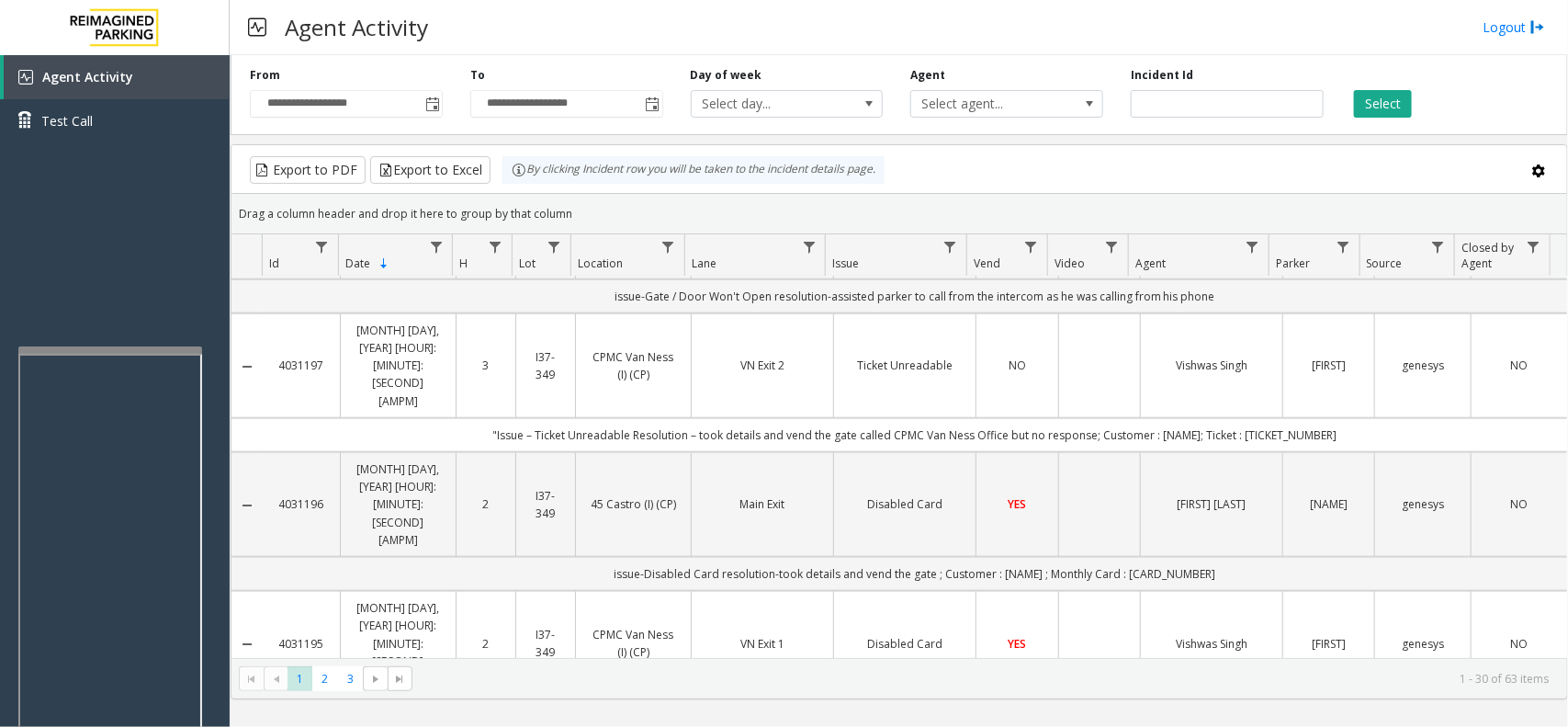 scroll, scrollTop: 793, scrollLeft: 0, axis: vertical 